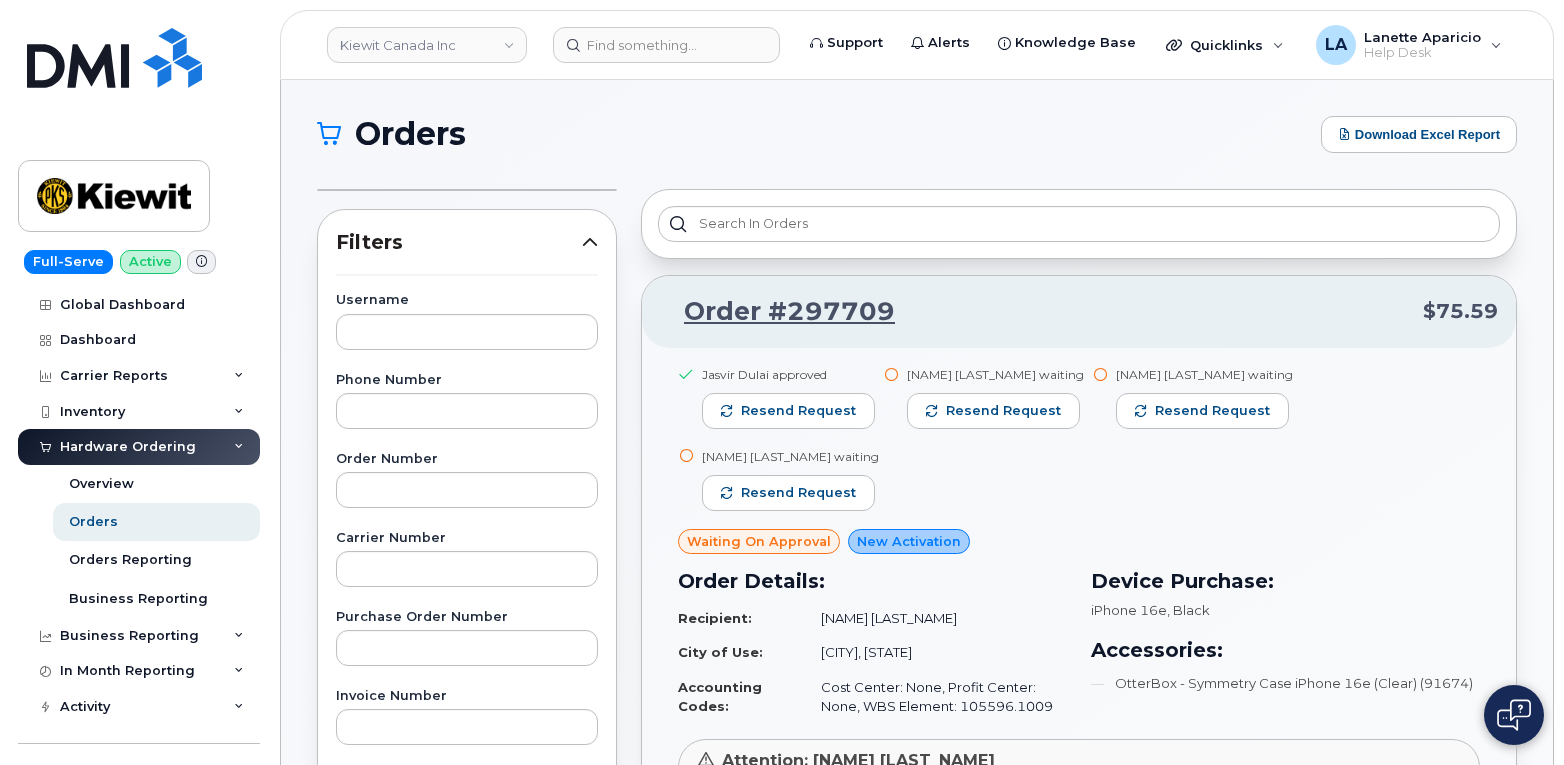 scroll, scrollTop: 0, scrollLeft: 0, axis: both 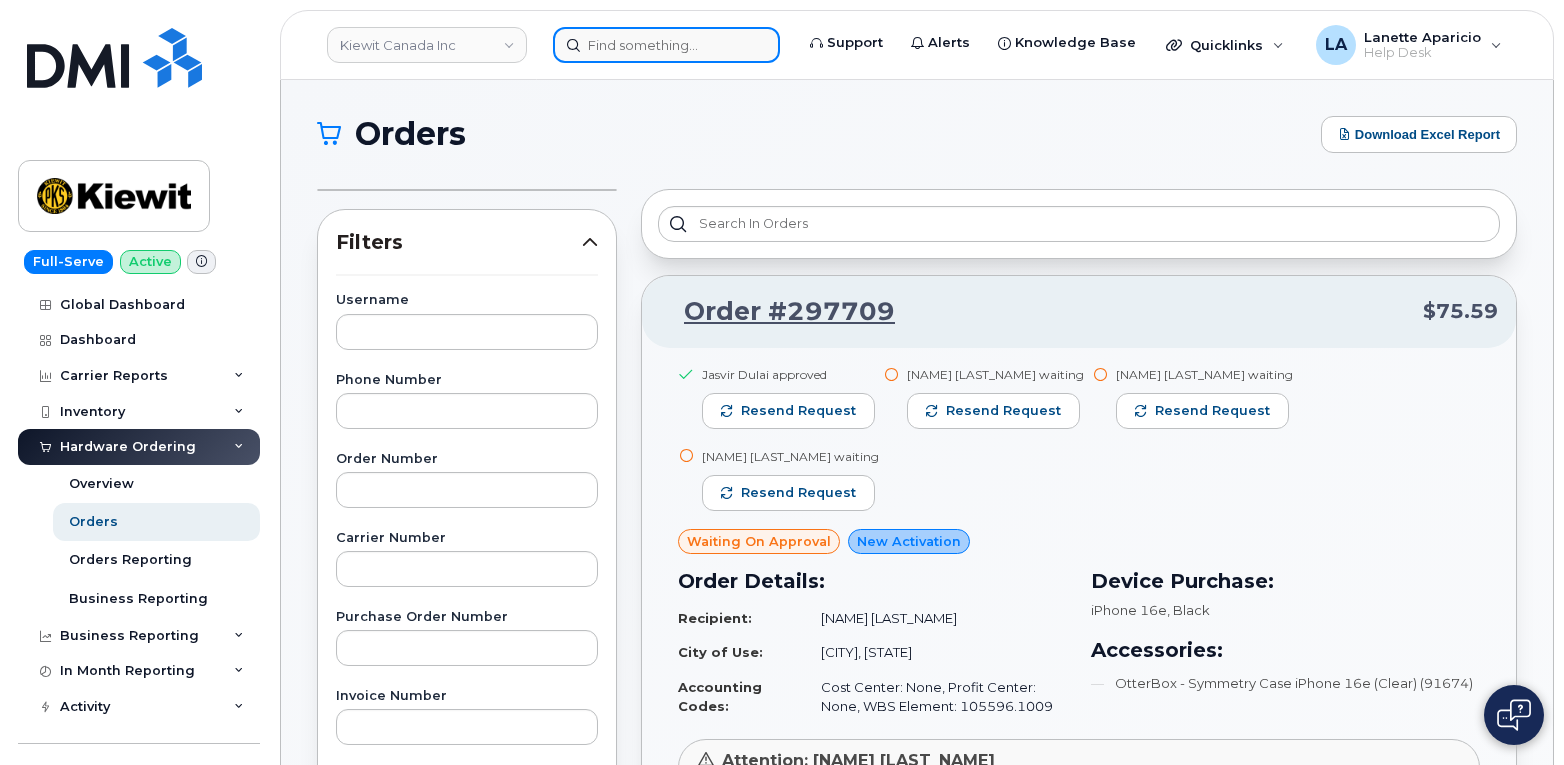 drag, startPoint x: 0, startPoint y: 0, endPoint x: 749, endPoint y: 46, distance: 750.4112 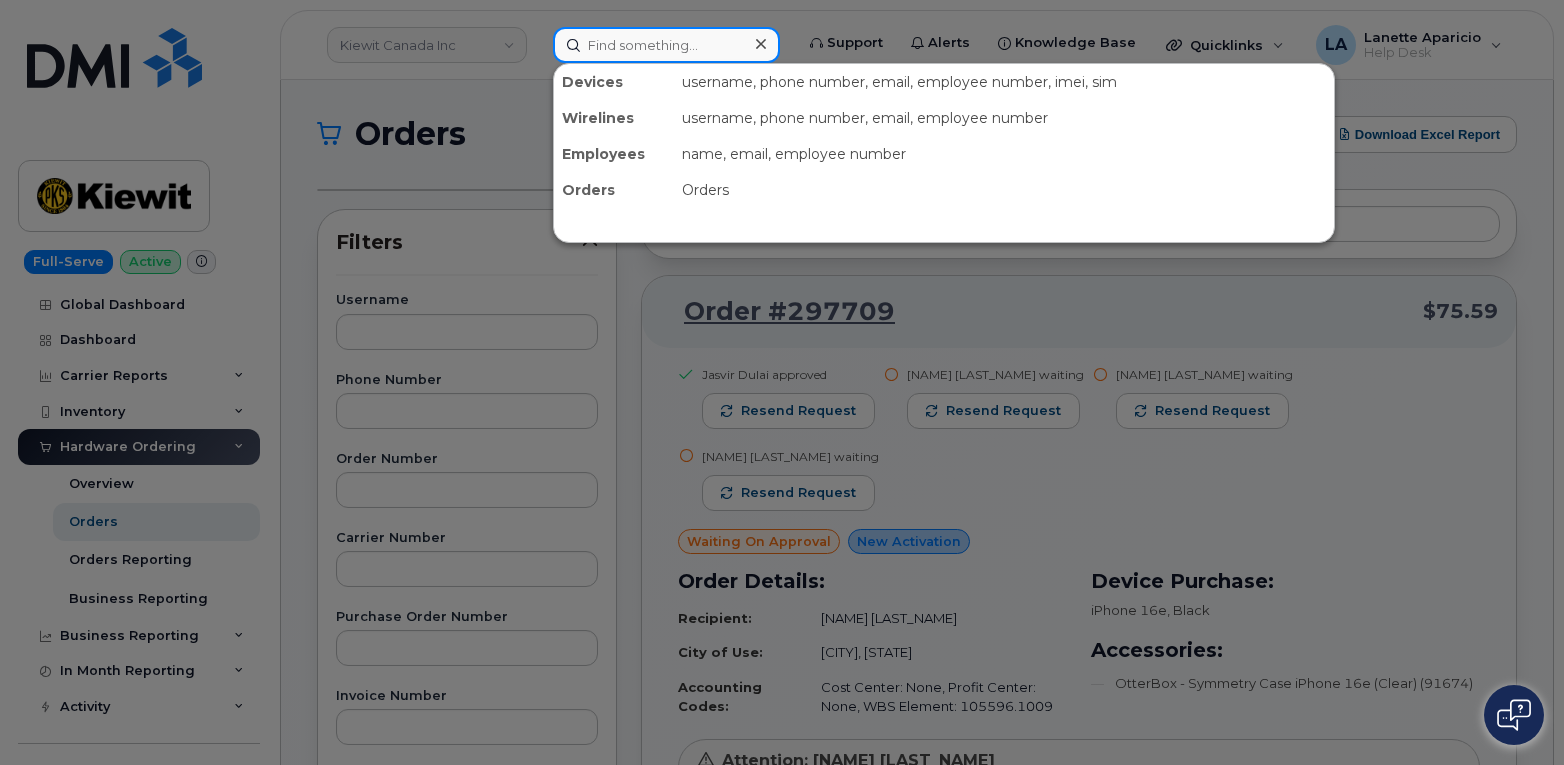 paste on "[PHONE]" 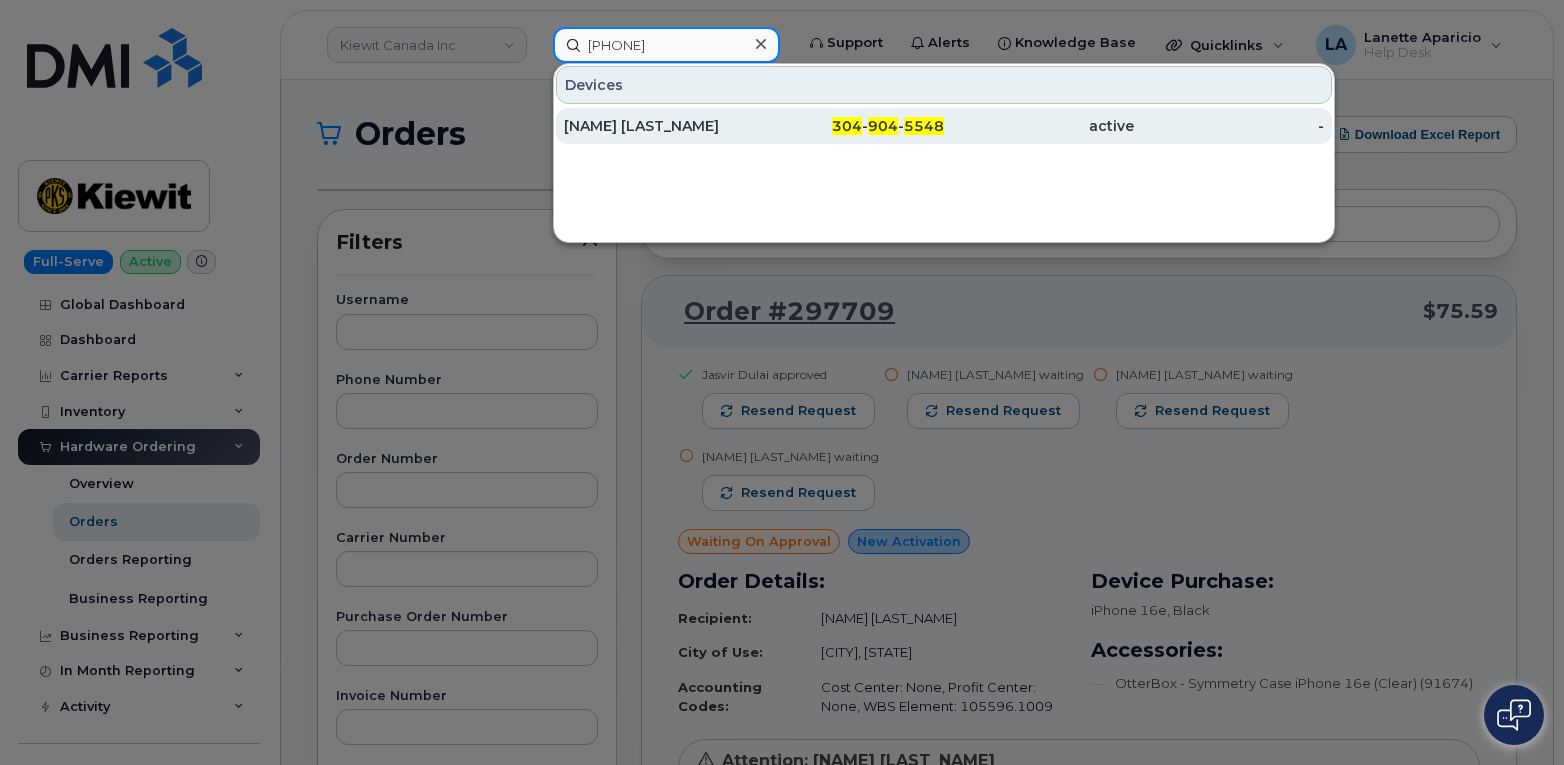 type on "[PHONE]" 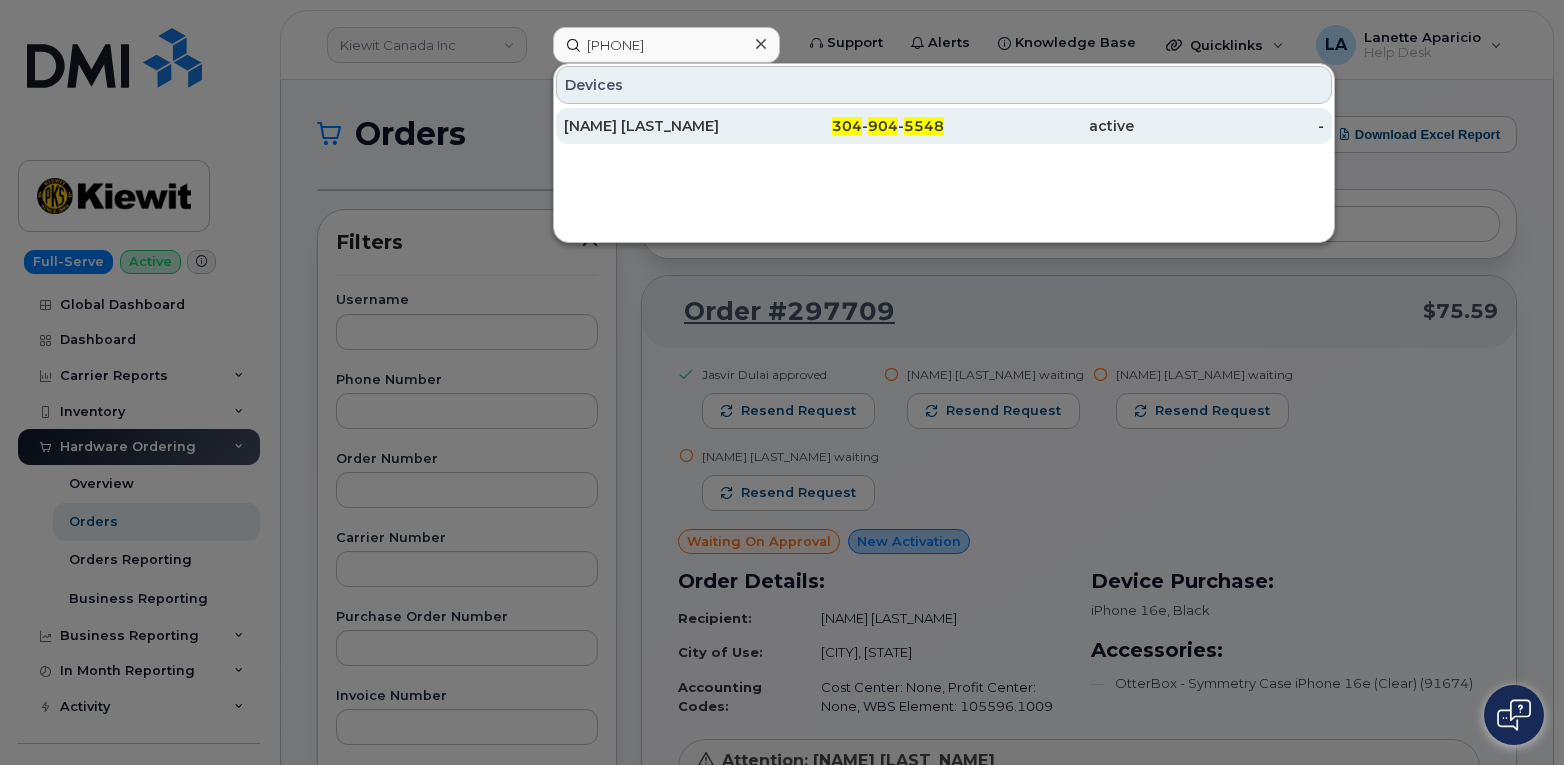 click on "[NAME] [LAST_NAME]" at bounding box center (659, 126) 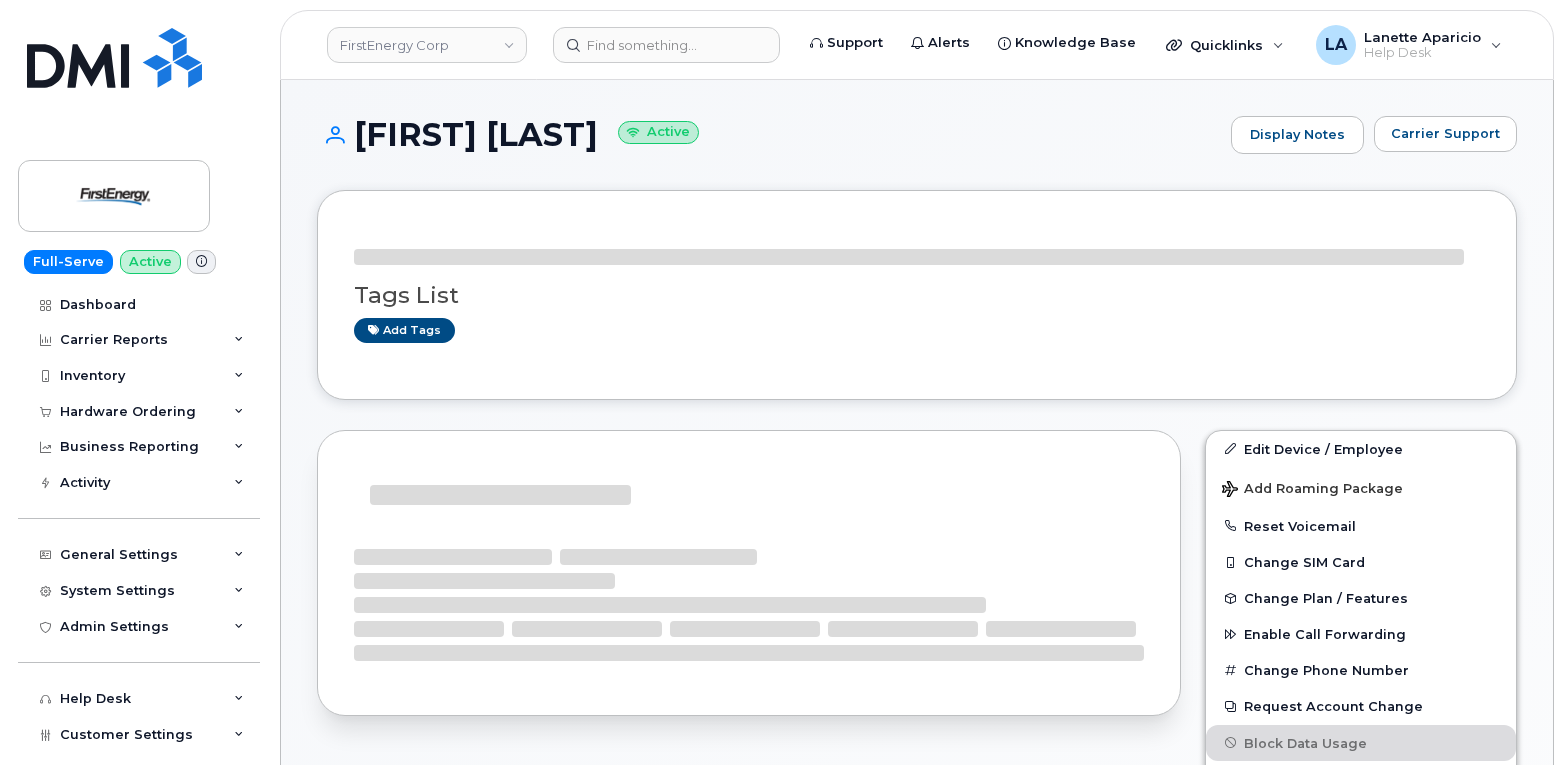 scroll, scrollTop: 0, scrollLeft: 0, axis: both 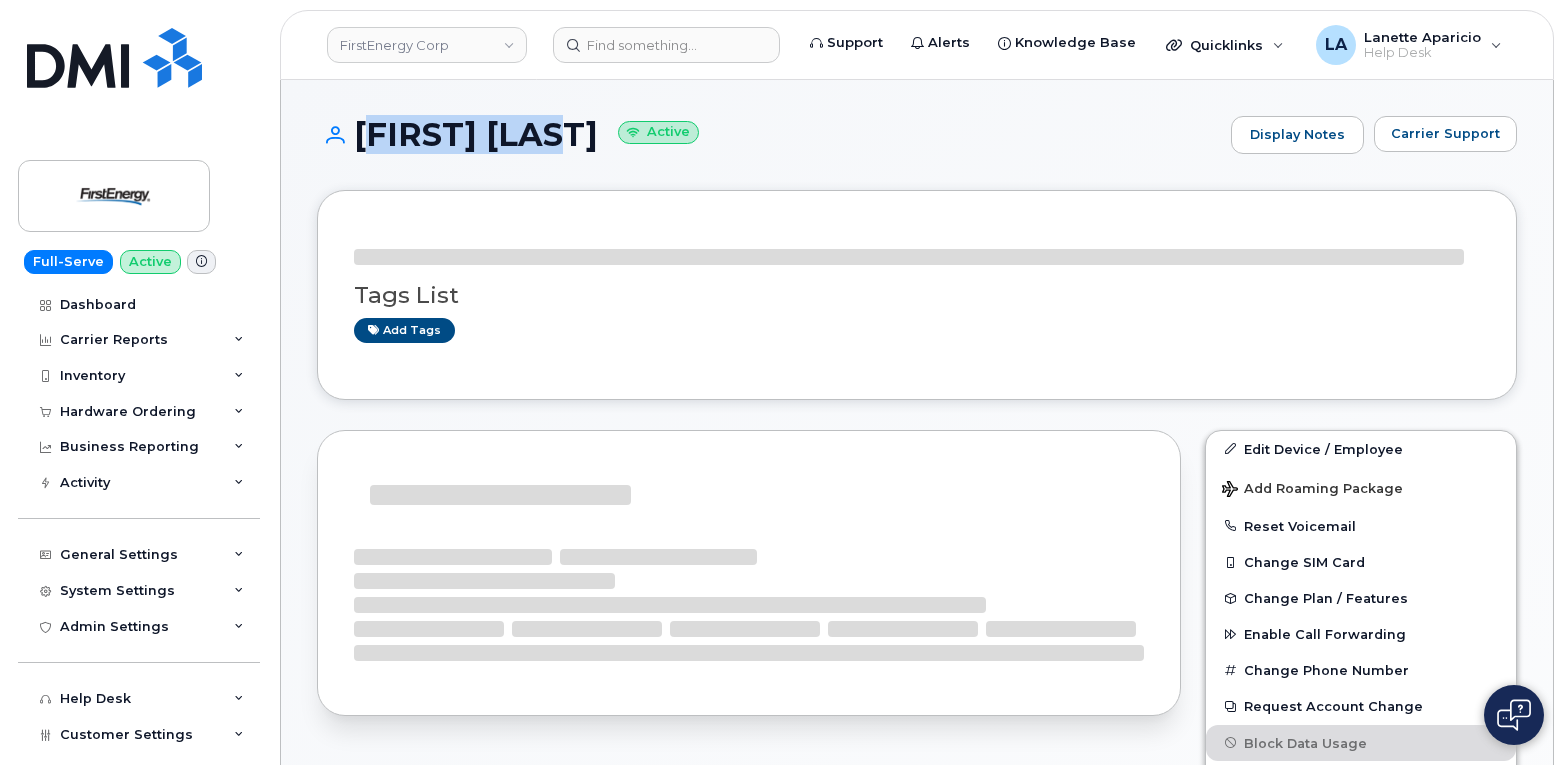 drag, startPoint x: 464, startPoint y: 133, endPoint x: 350, endPoint y: 133, distance: 114 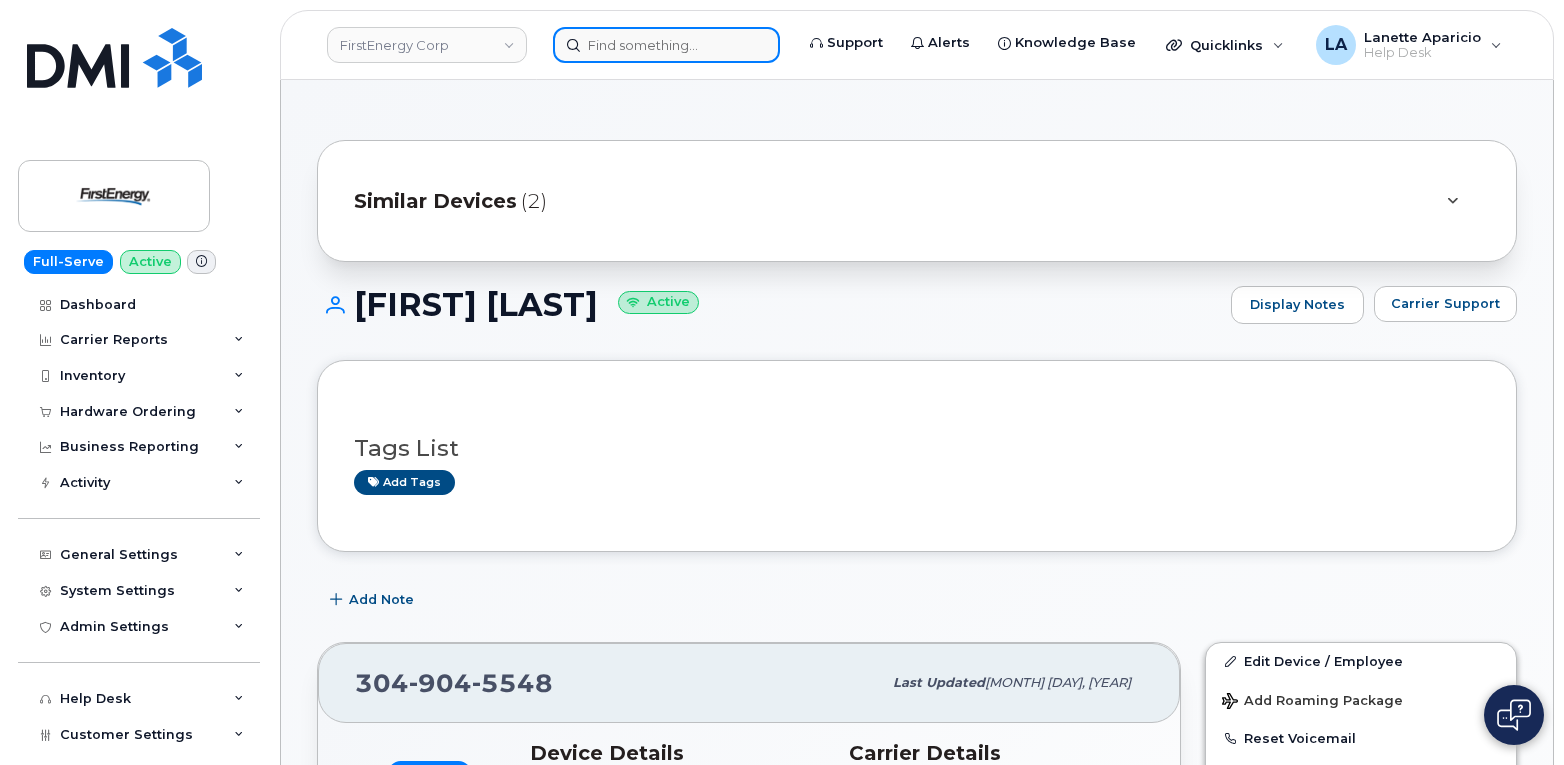 click 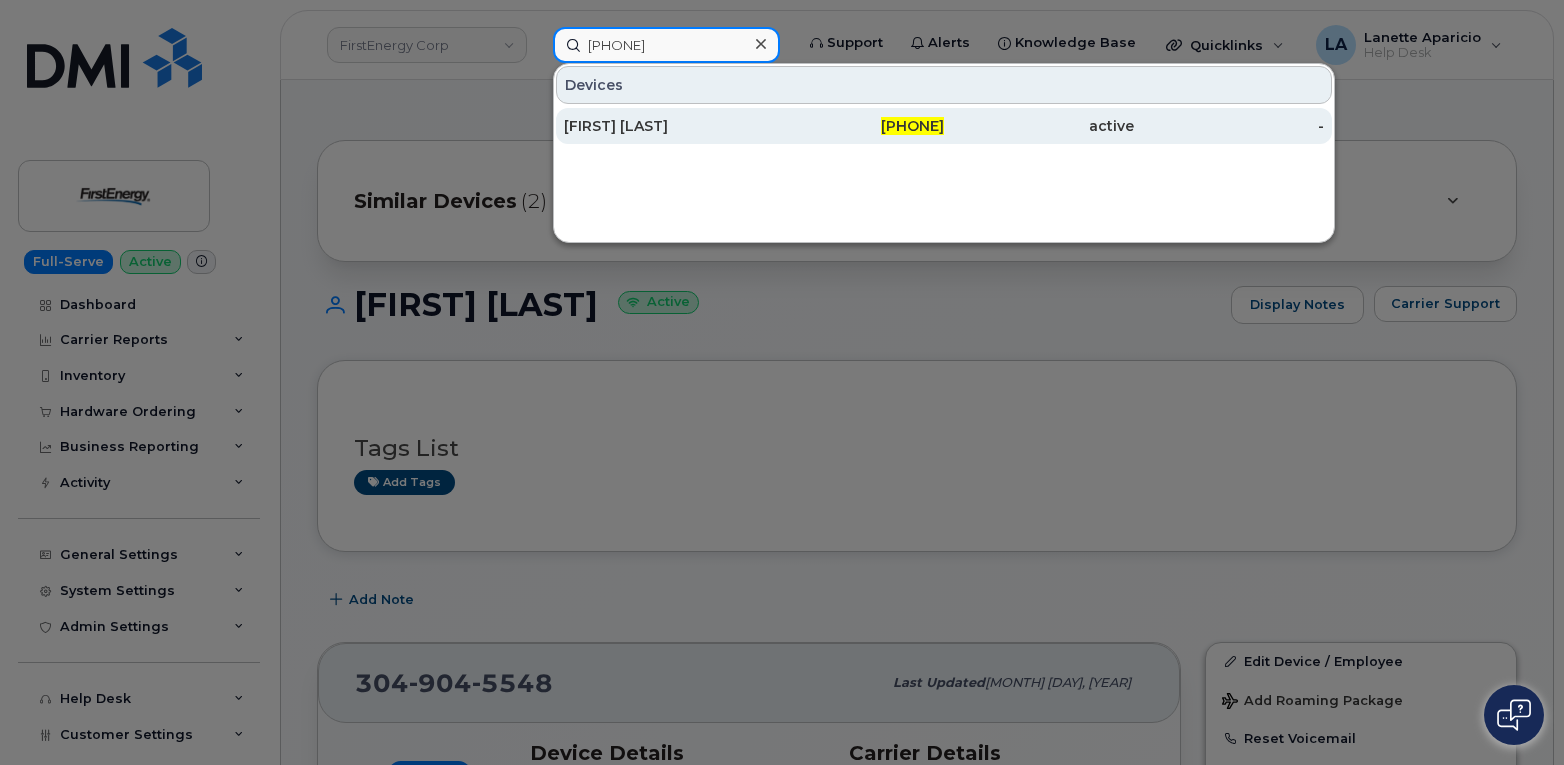 type on "717-577-7011" 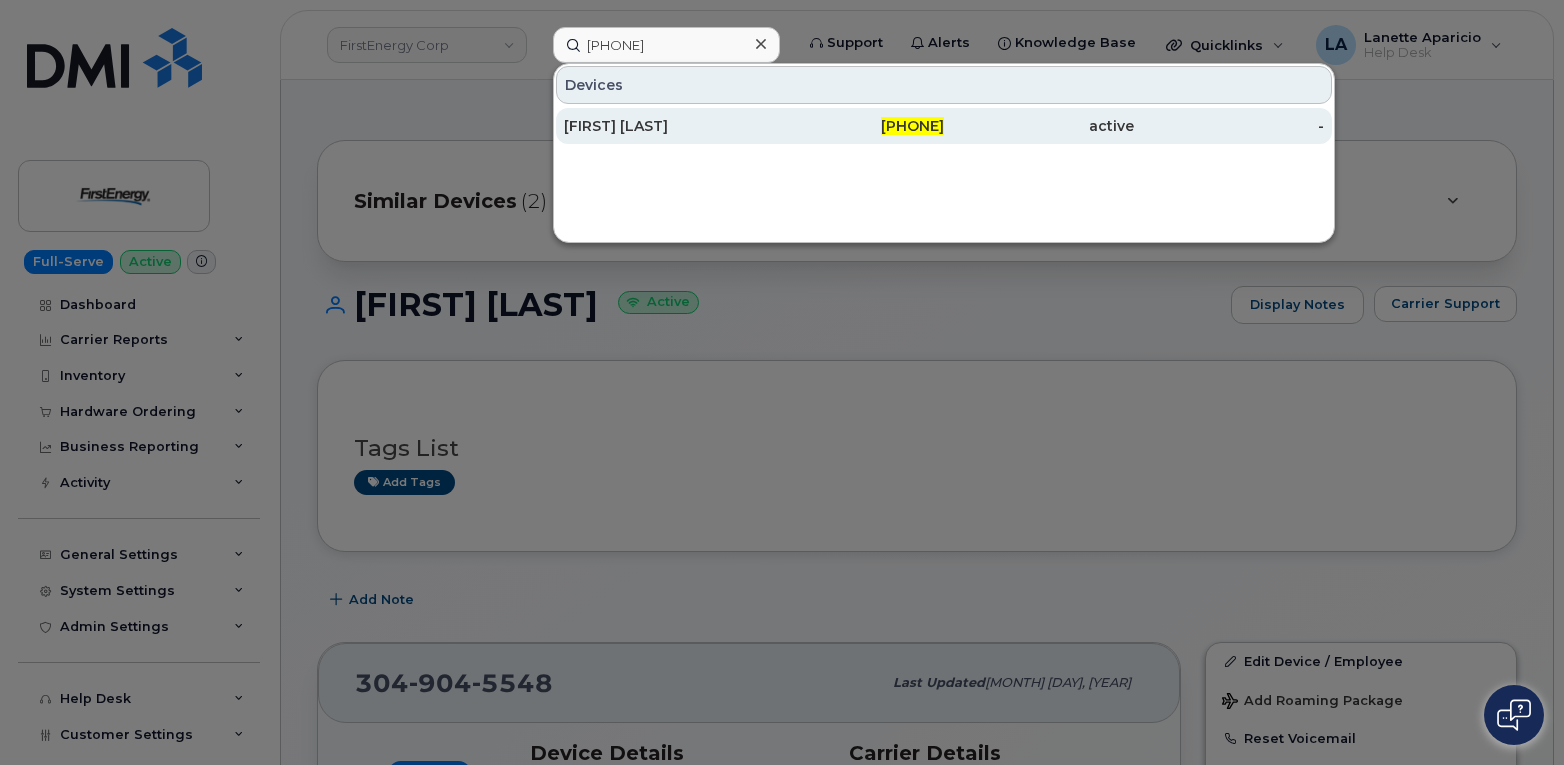 click on "STACY A GAUTSCH" 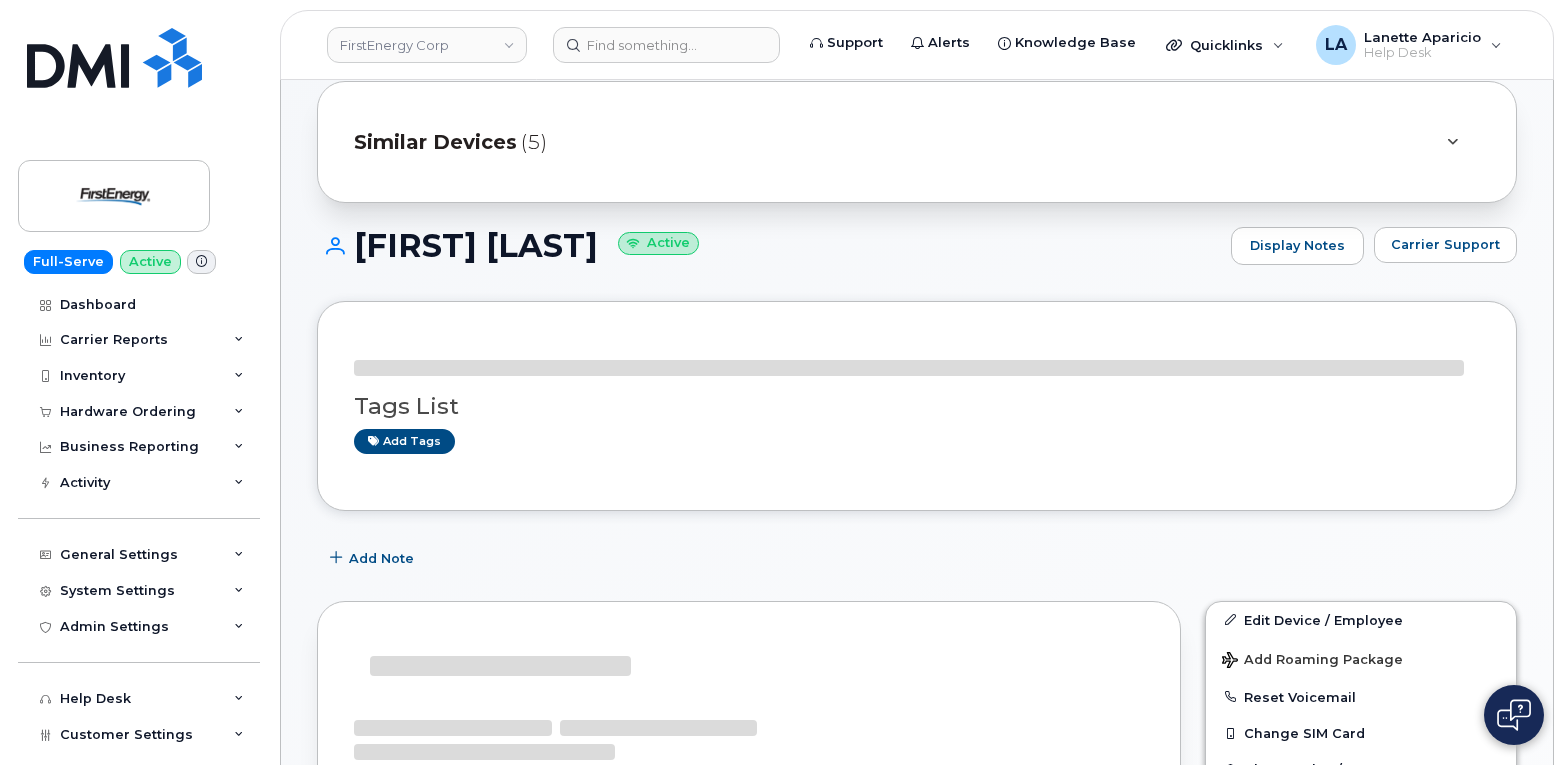 scroll, scrollTop: 100, scrollLeft: 0, axis: vertical 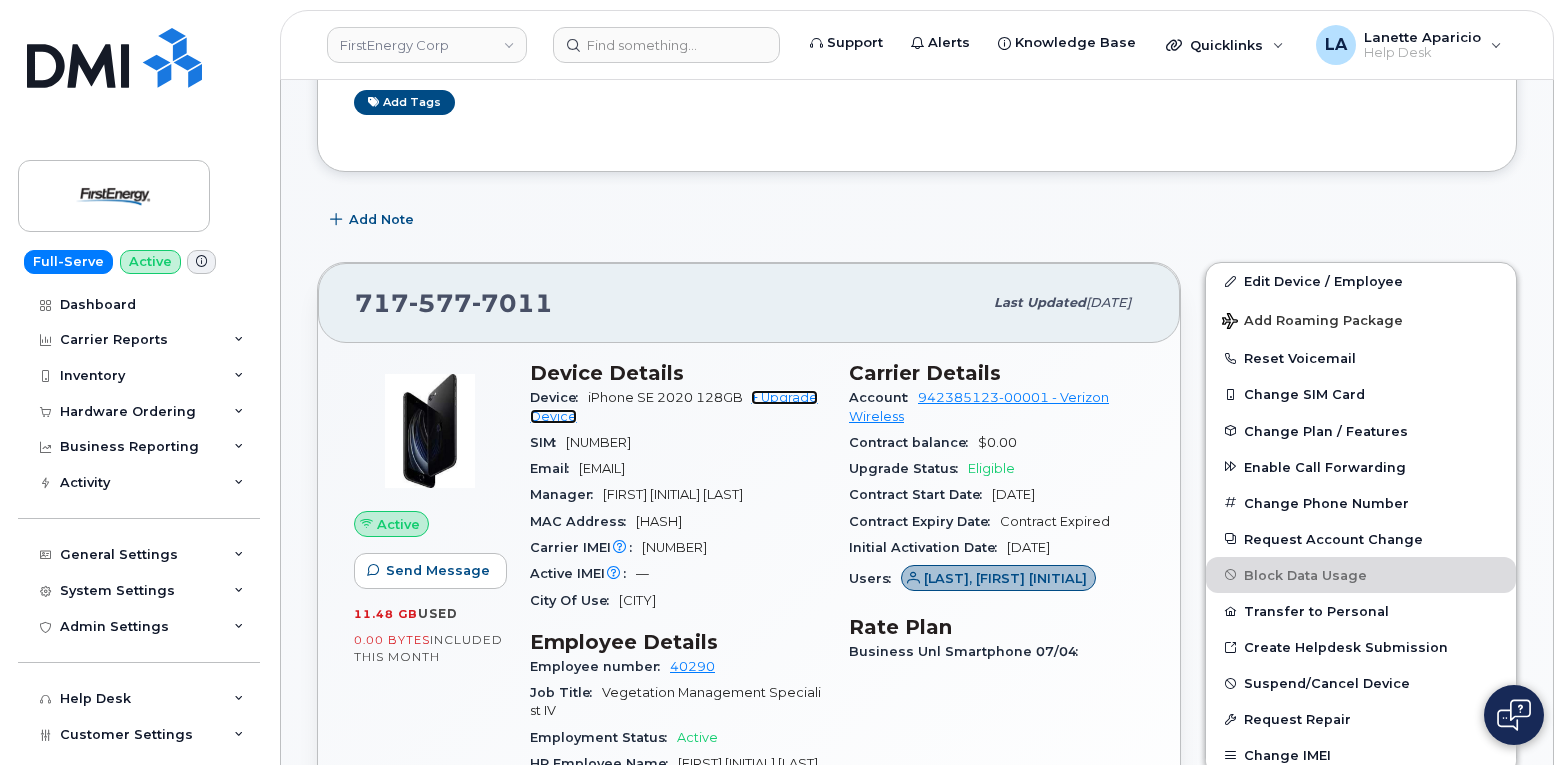 click on "+ Upgrade Device" 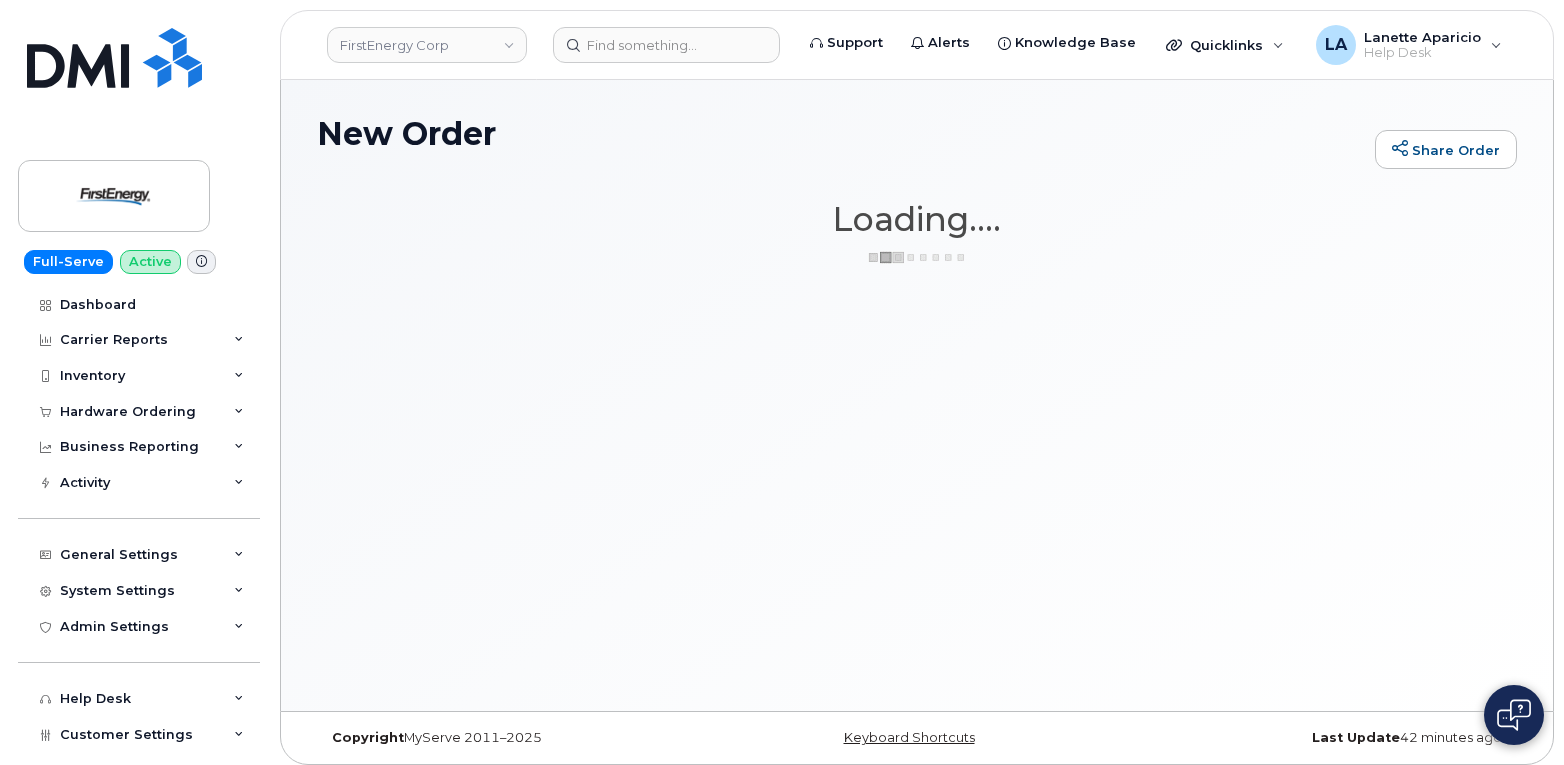 scroll, scrollTop: 0, scrollLeft: 0, axis: both 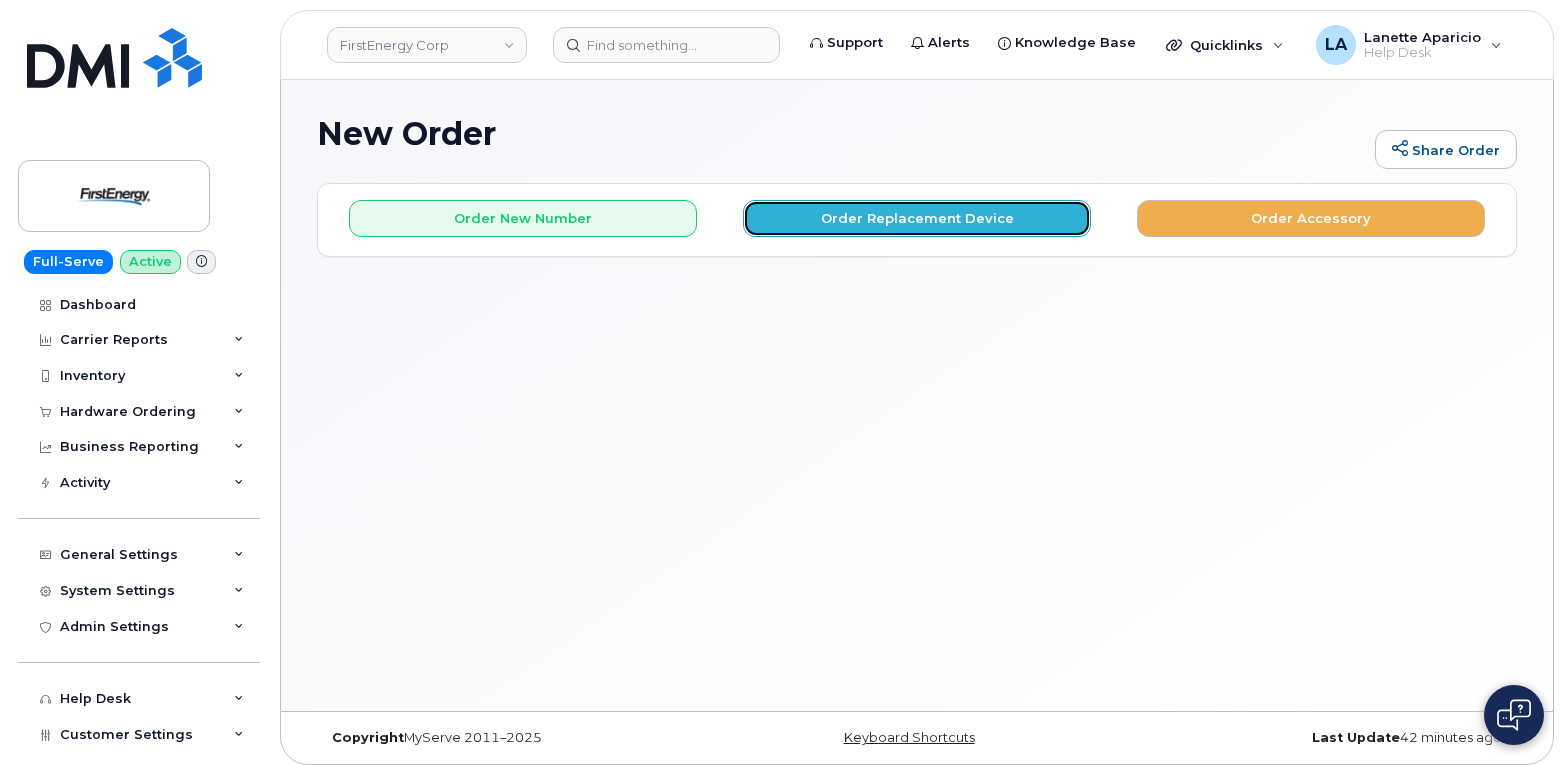 click on "Order Replacement Device" 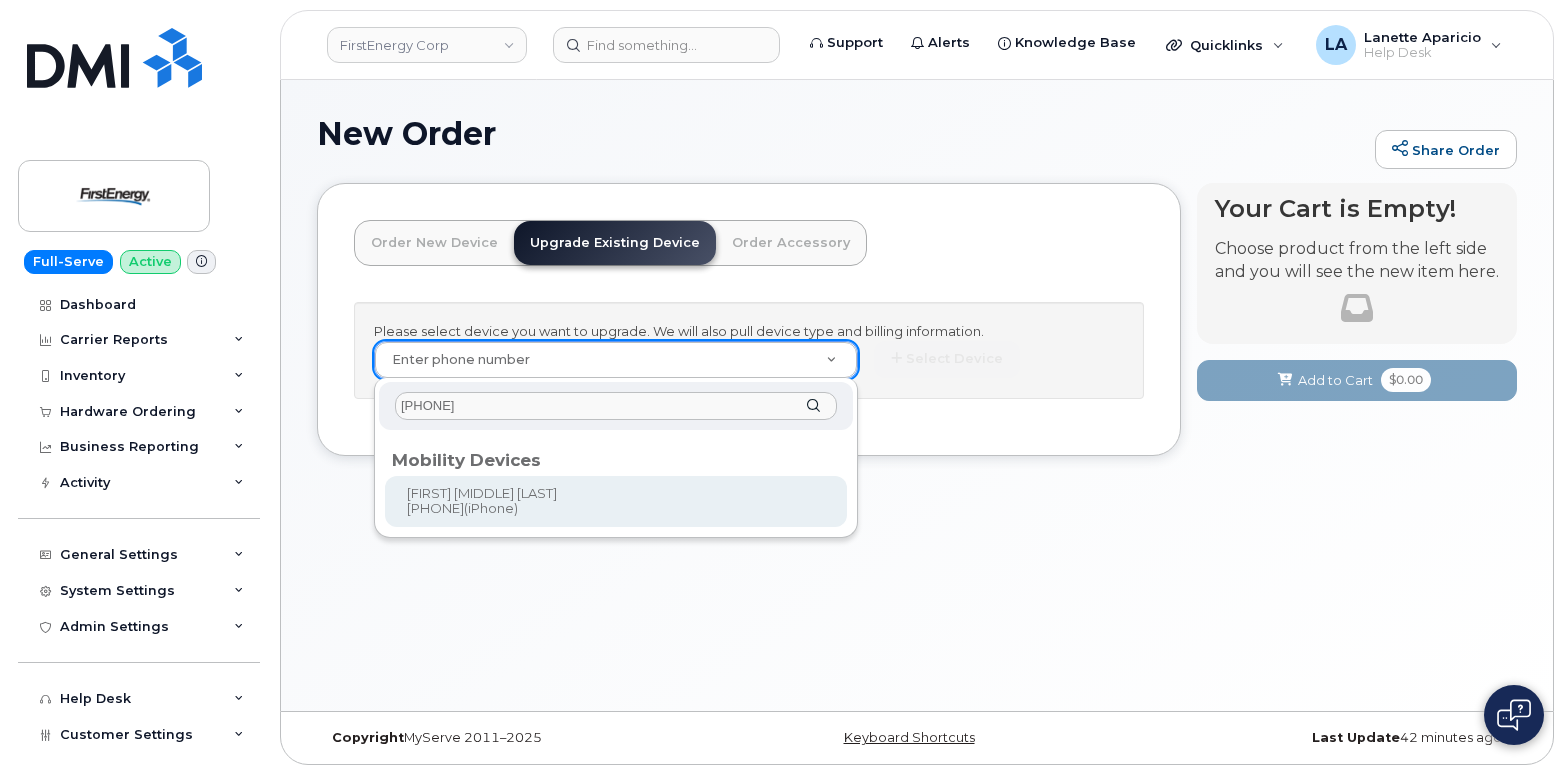 type on "717-577-7011" 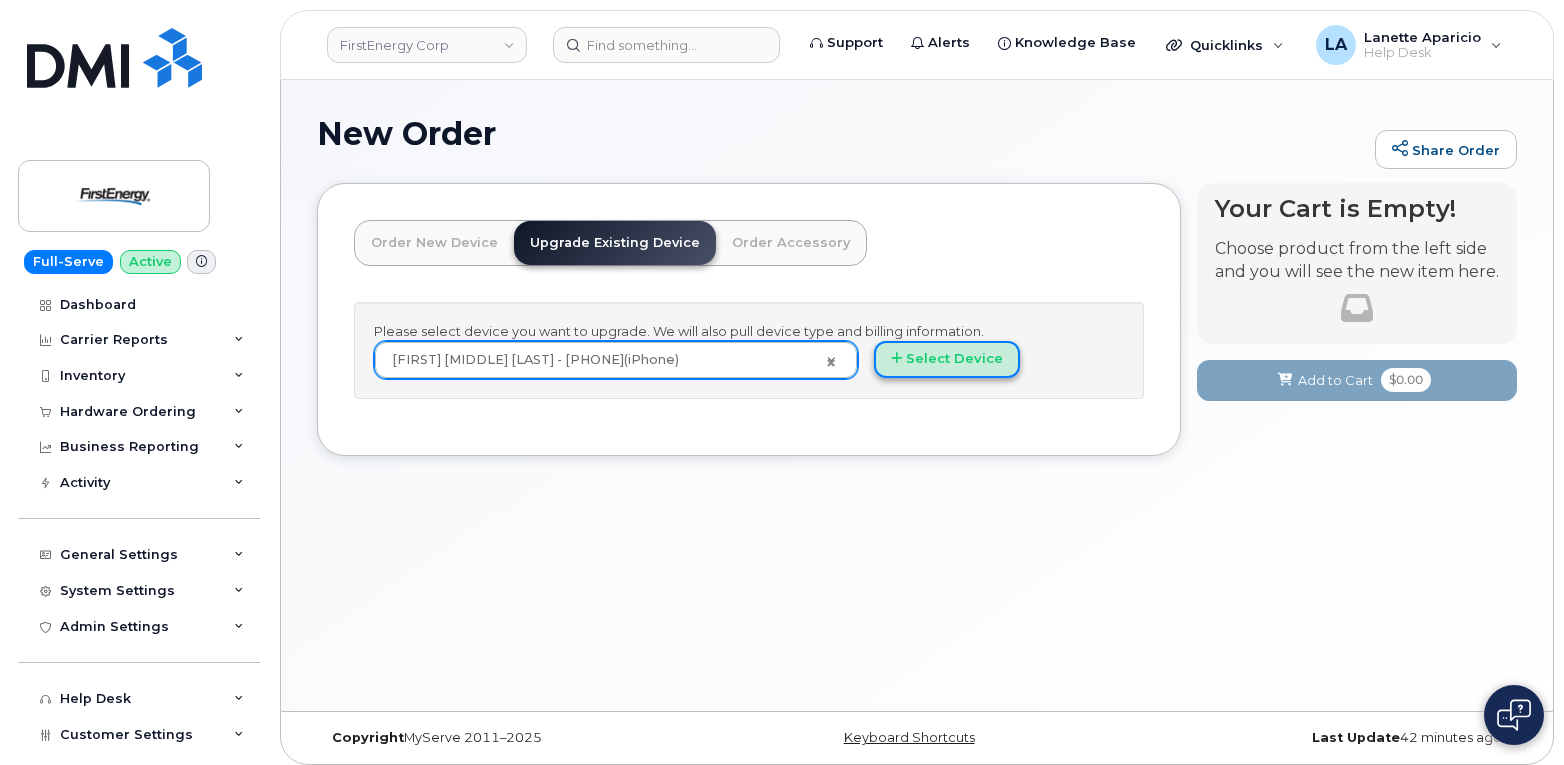 click on "Select Device" 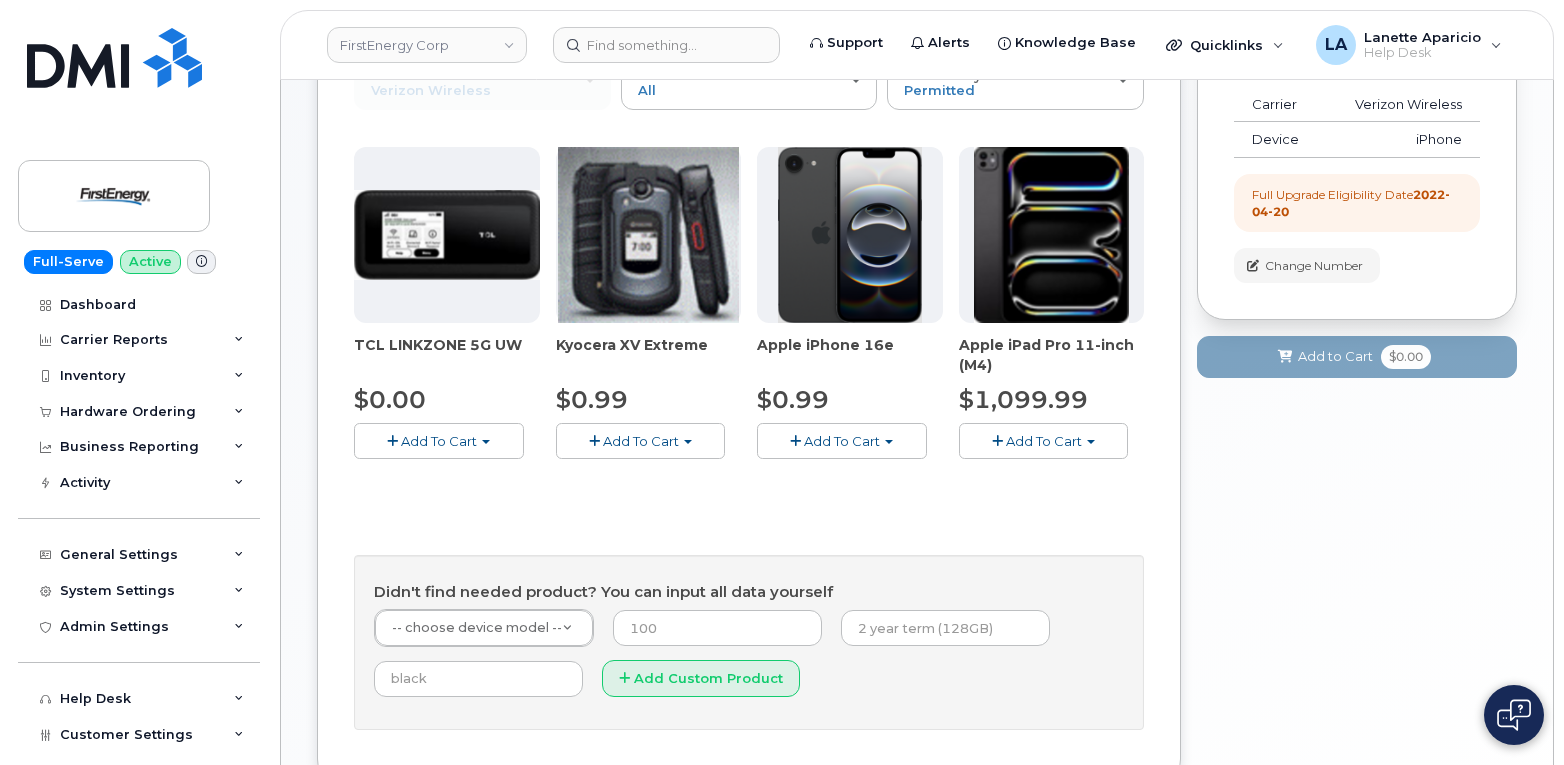scroll, scrollTop: 267, scrollLeft: 0, axis: vertical 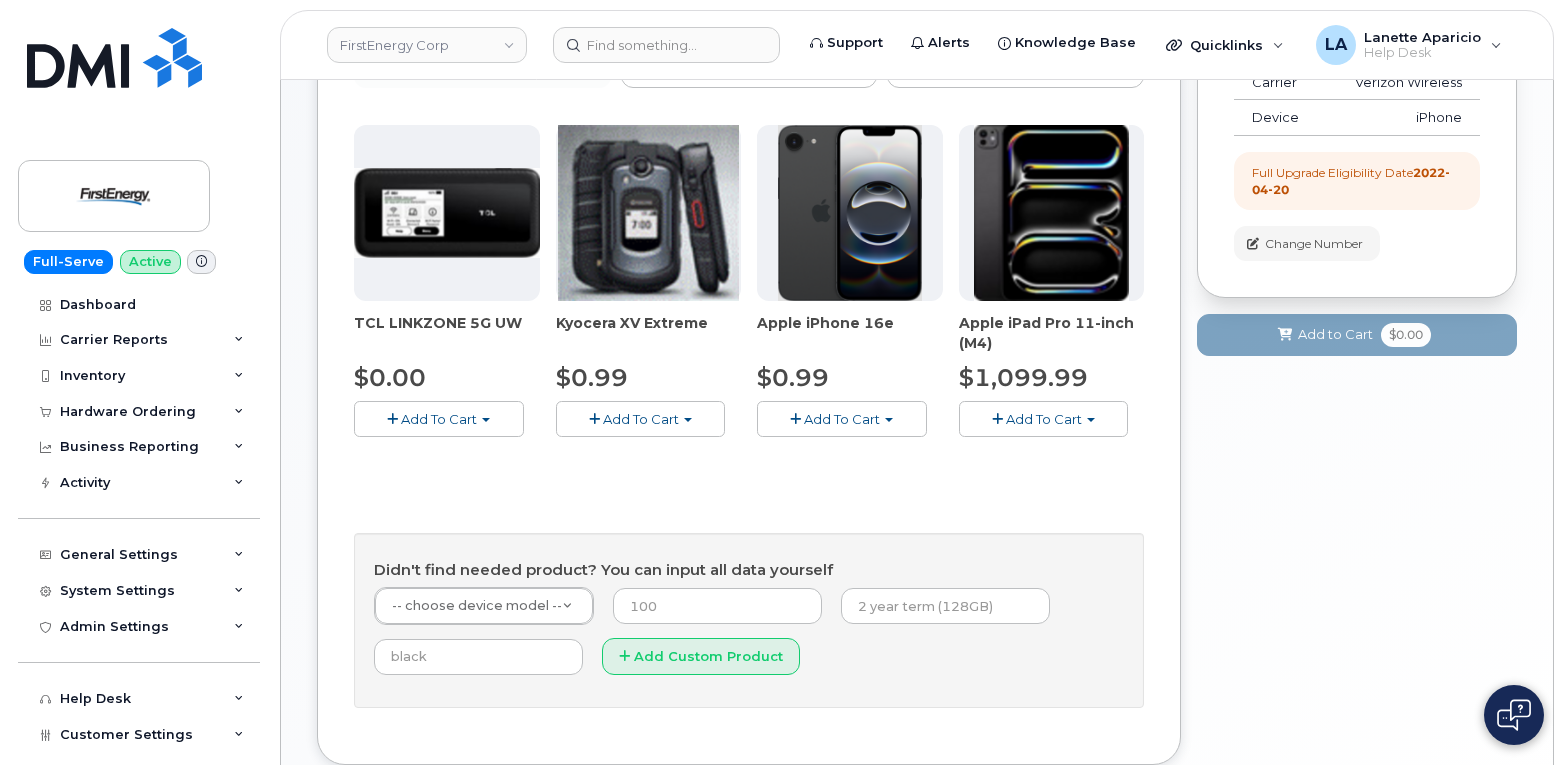 click on "Add To Cart" 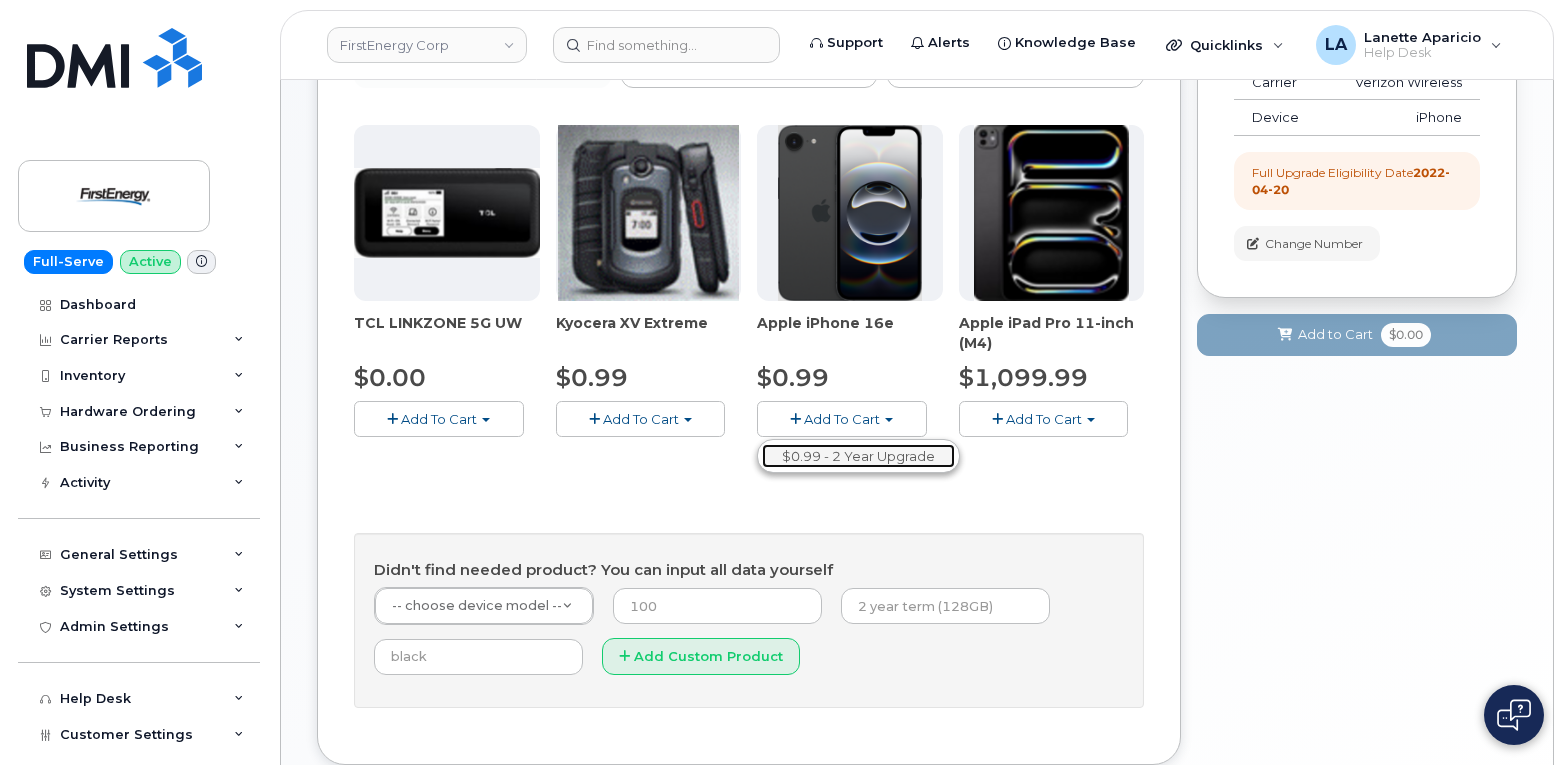 click on "$0.99 - 2 Year Upgrade" 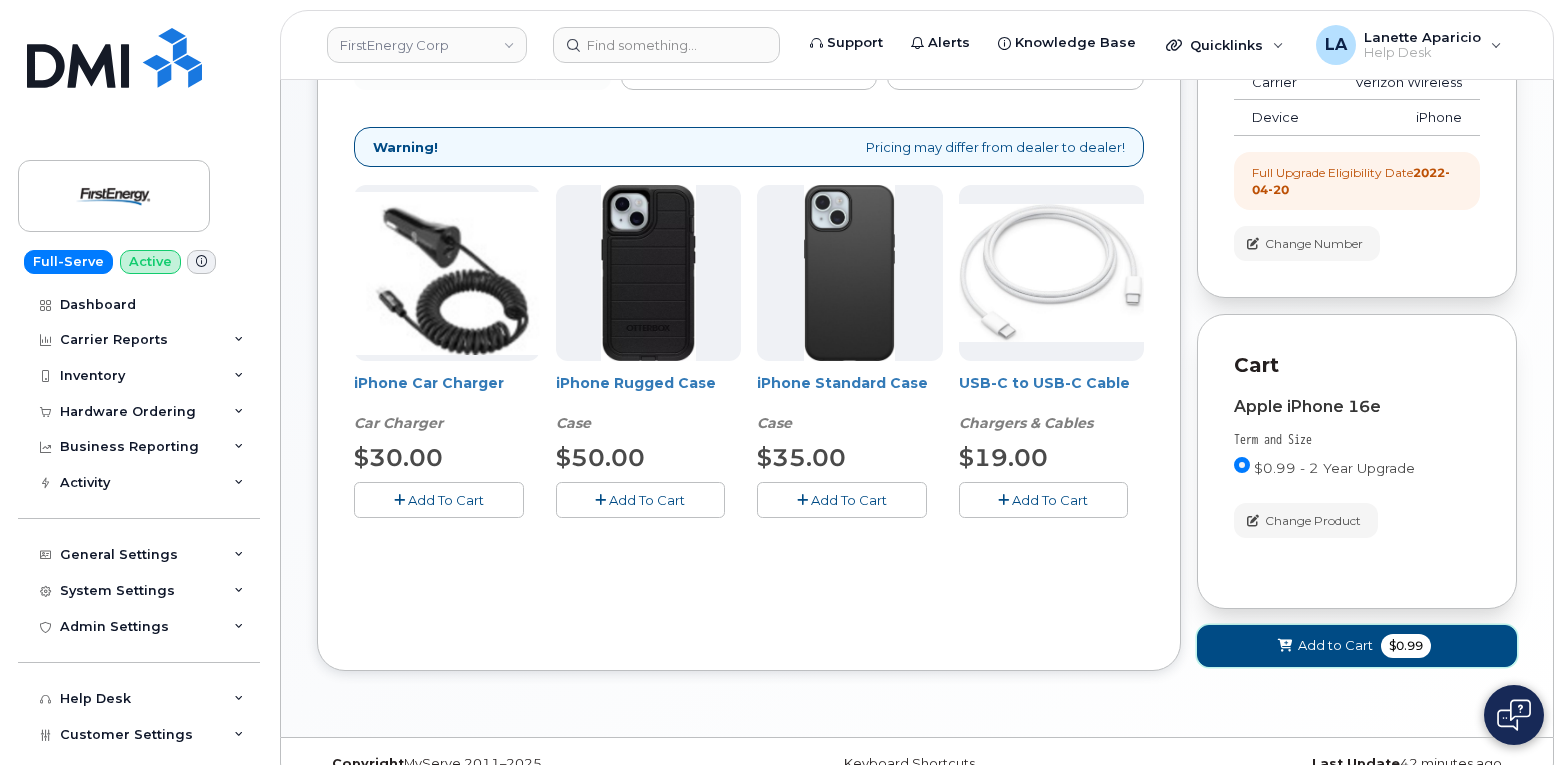 click 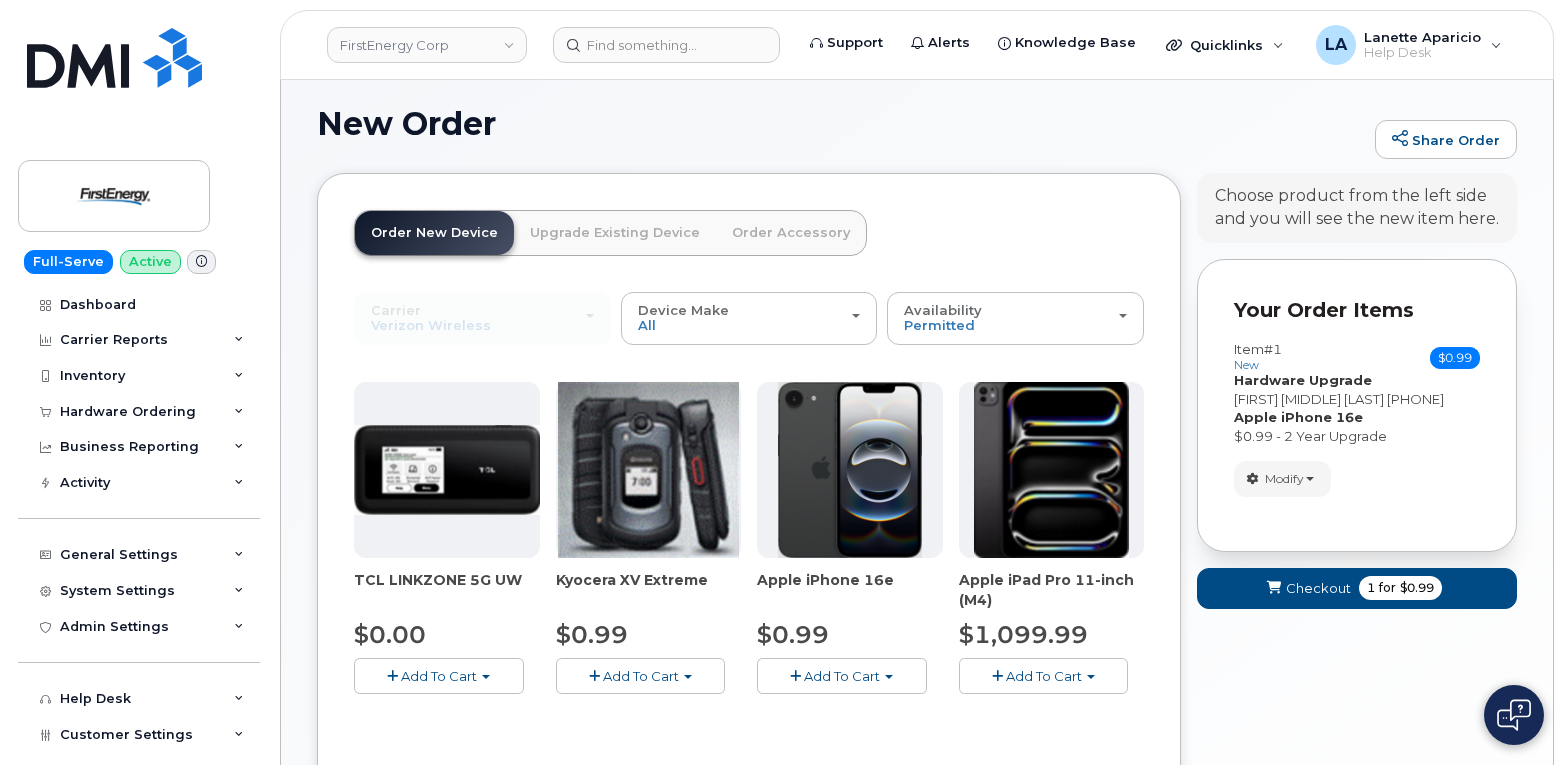 scroll, scrollTop: 267, scrollLeft: 0, axis: vertical 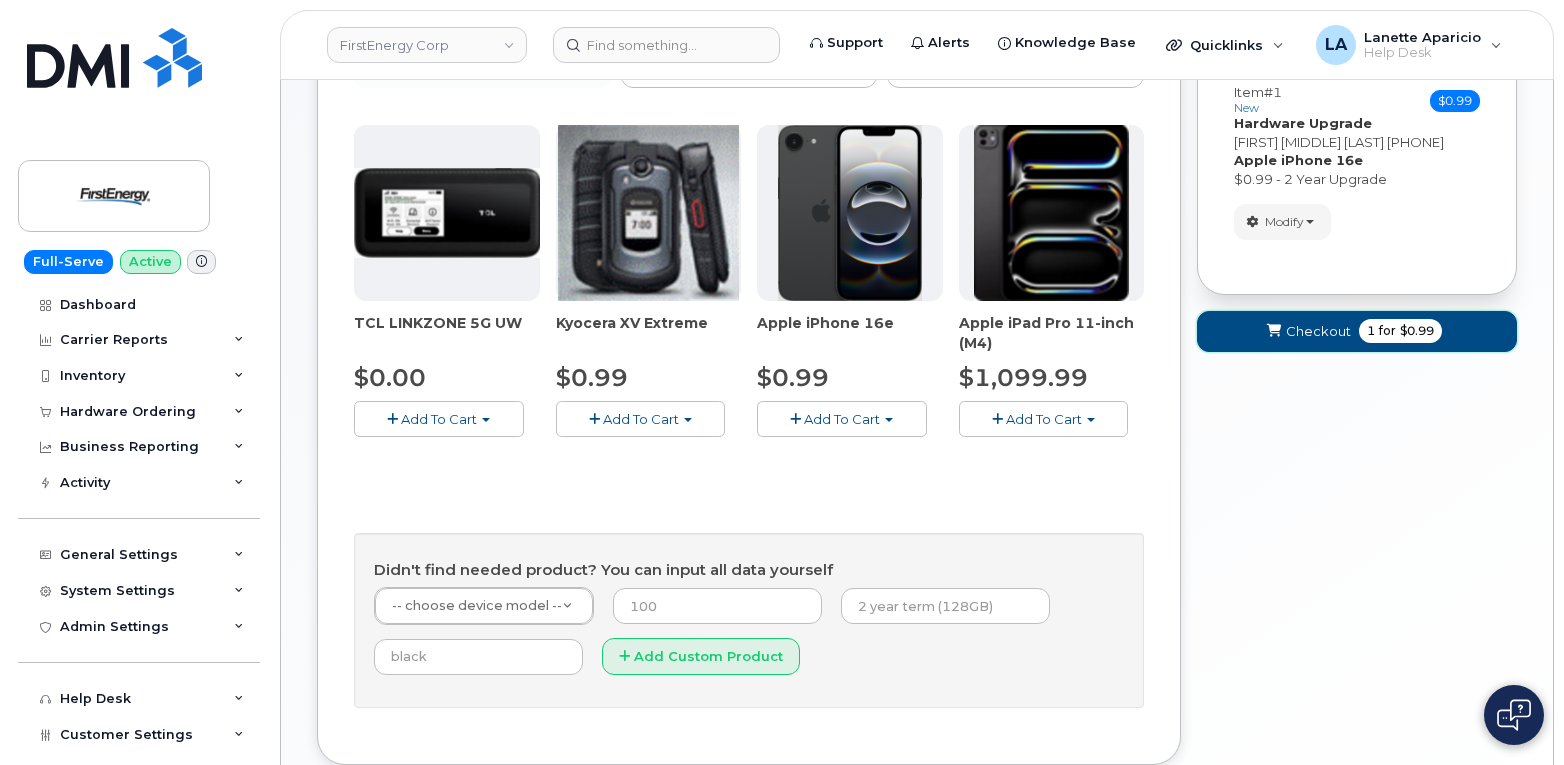 click on "Checkout" 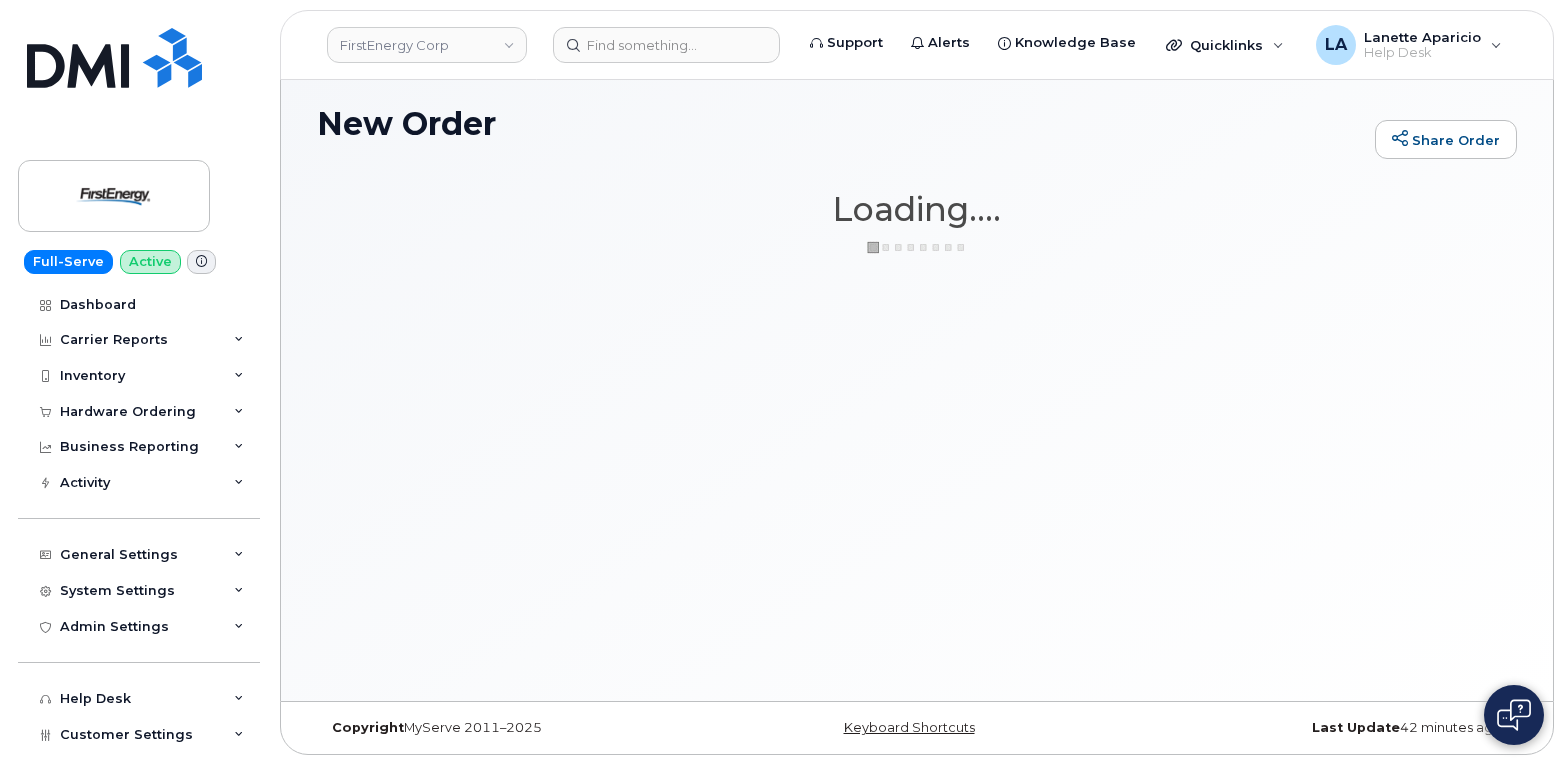 scroll, scrollTop: 10, scrollLeft: 0, axis: vertical 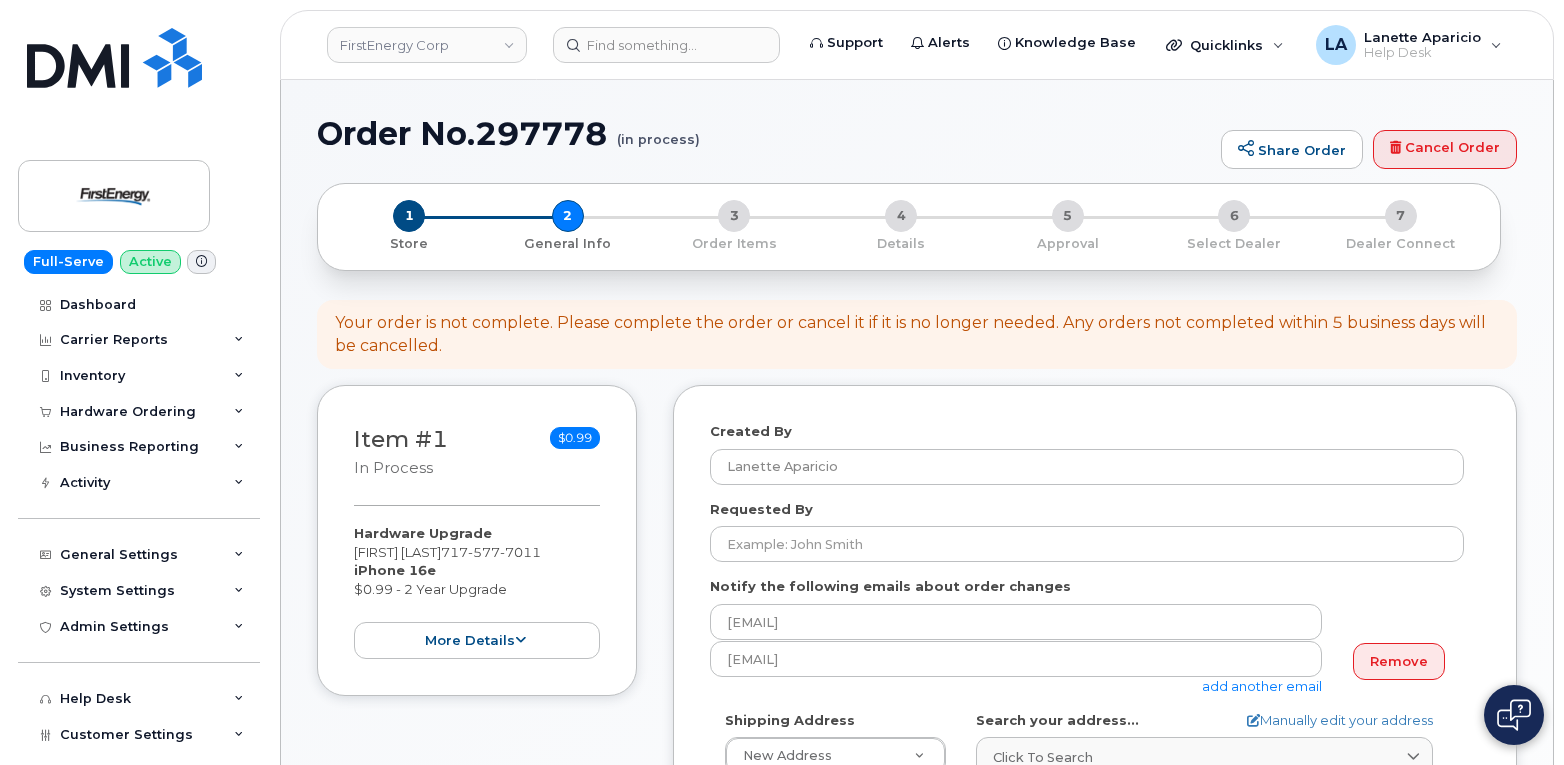 select 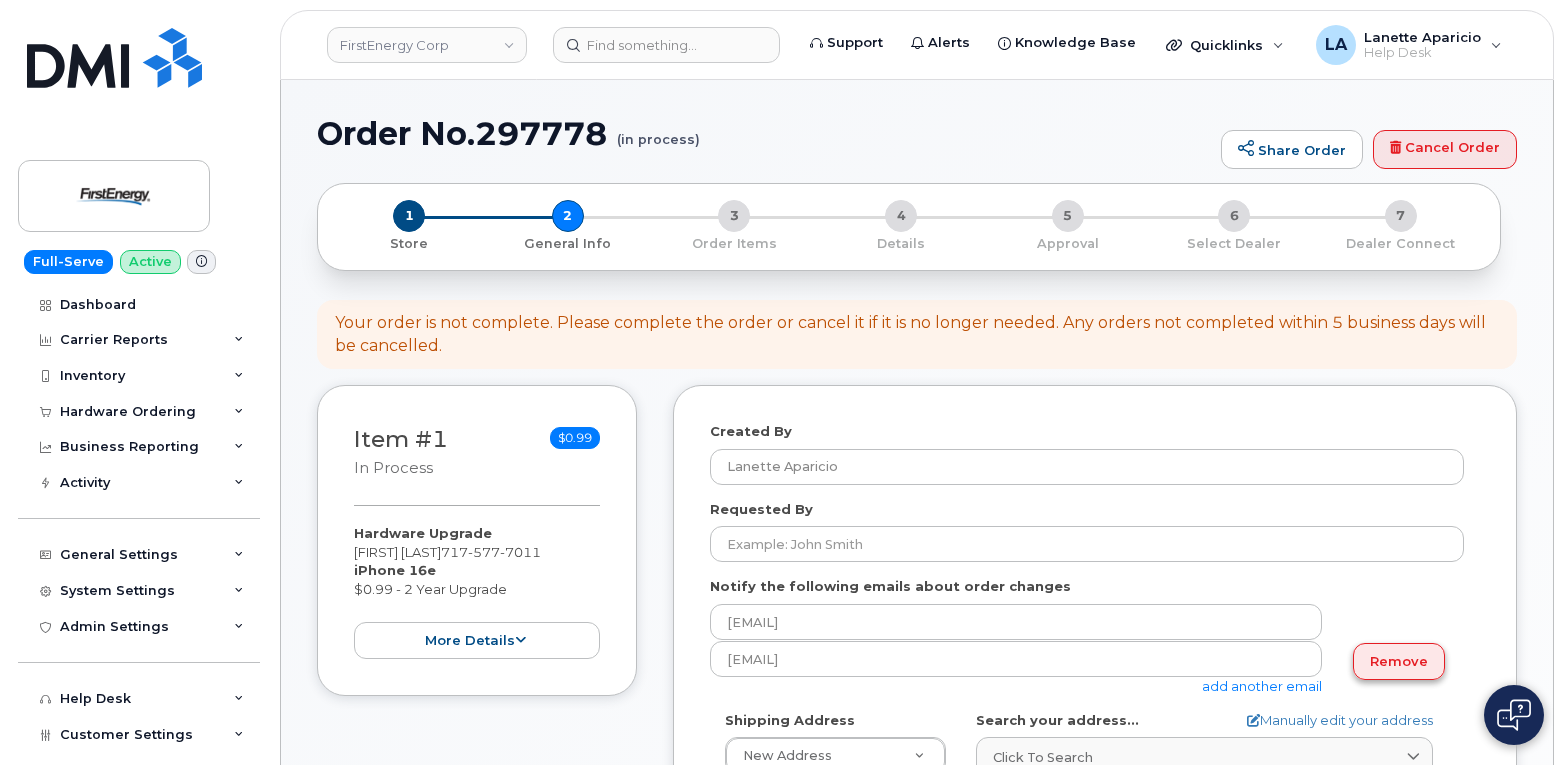 click on "Remove" 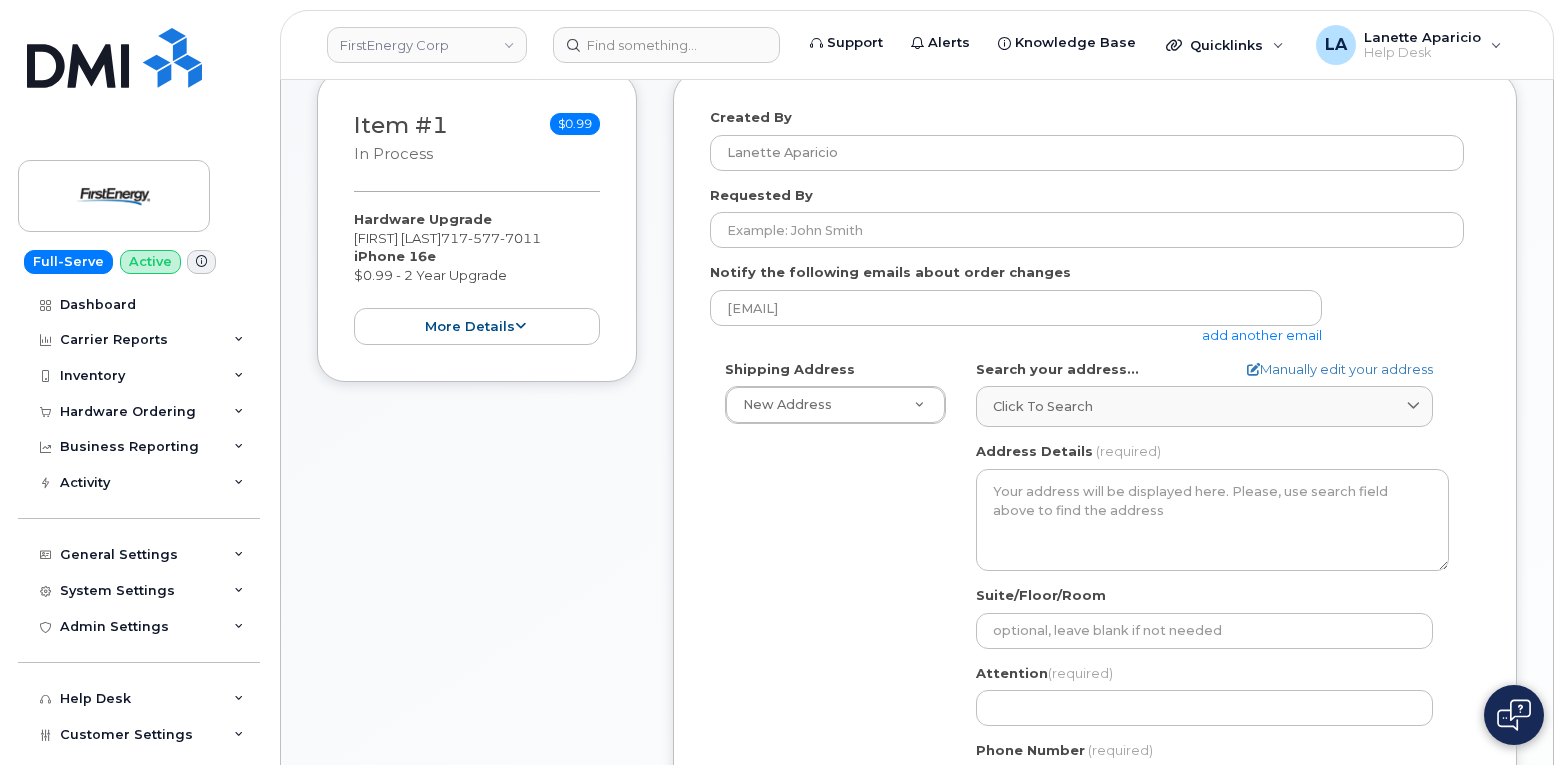 scroll, scrollTop: 351, scrollLeft: 0, axis: vertical 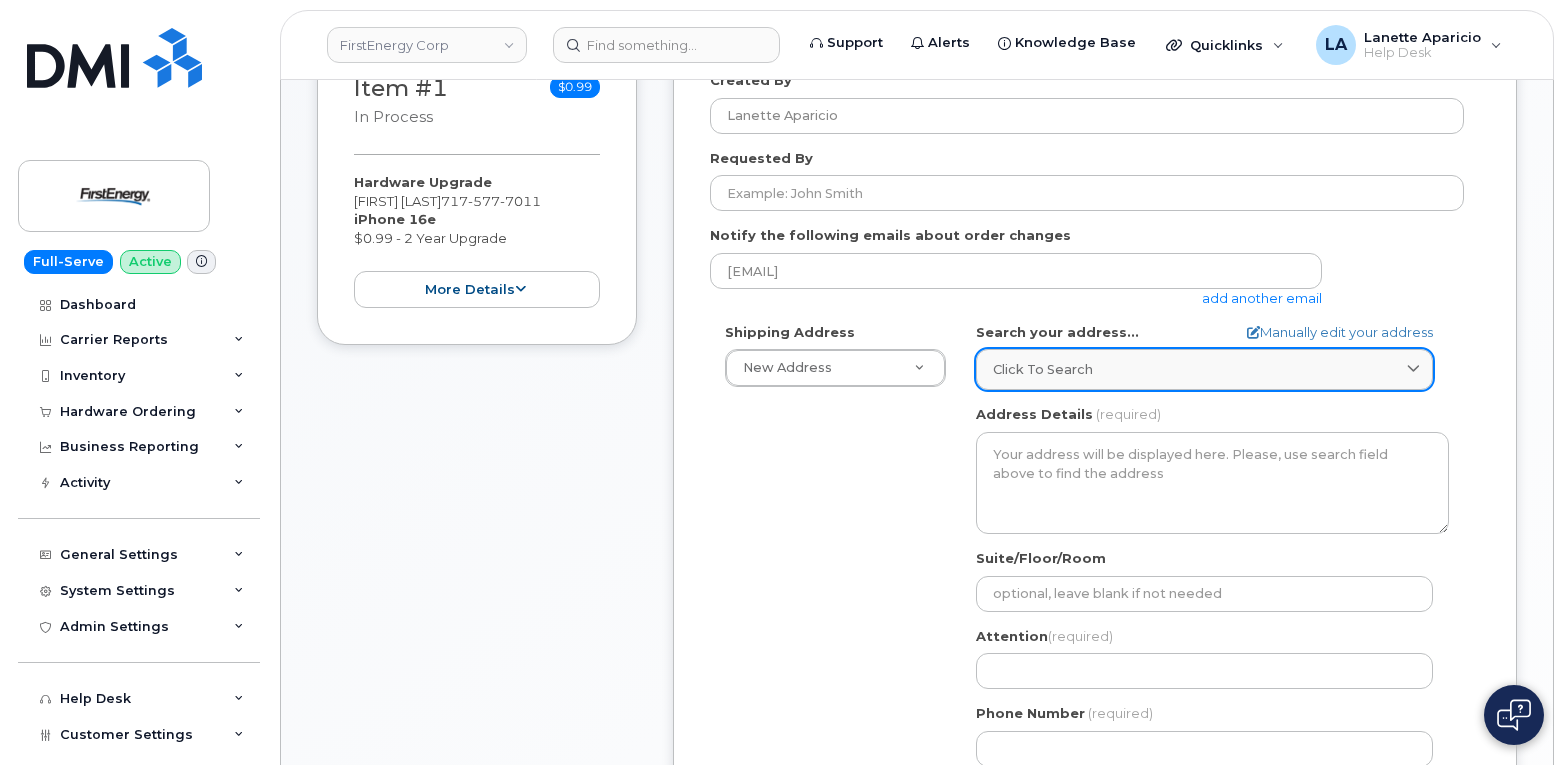 click on "Click to search" 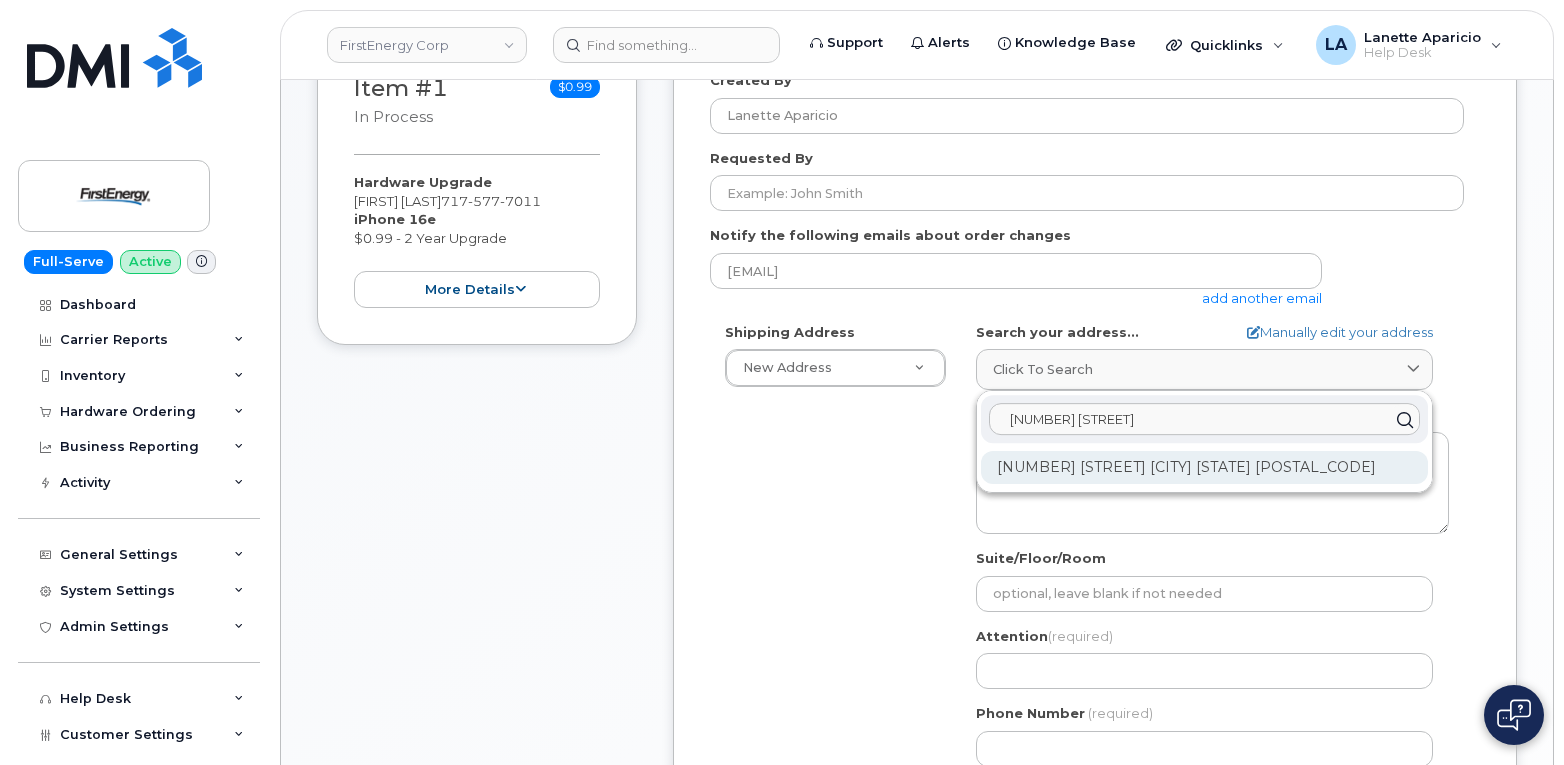 type on "11 Barnhart Dr" 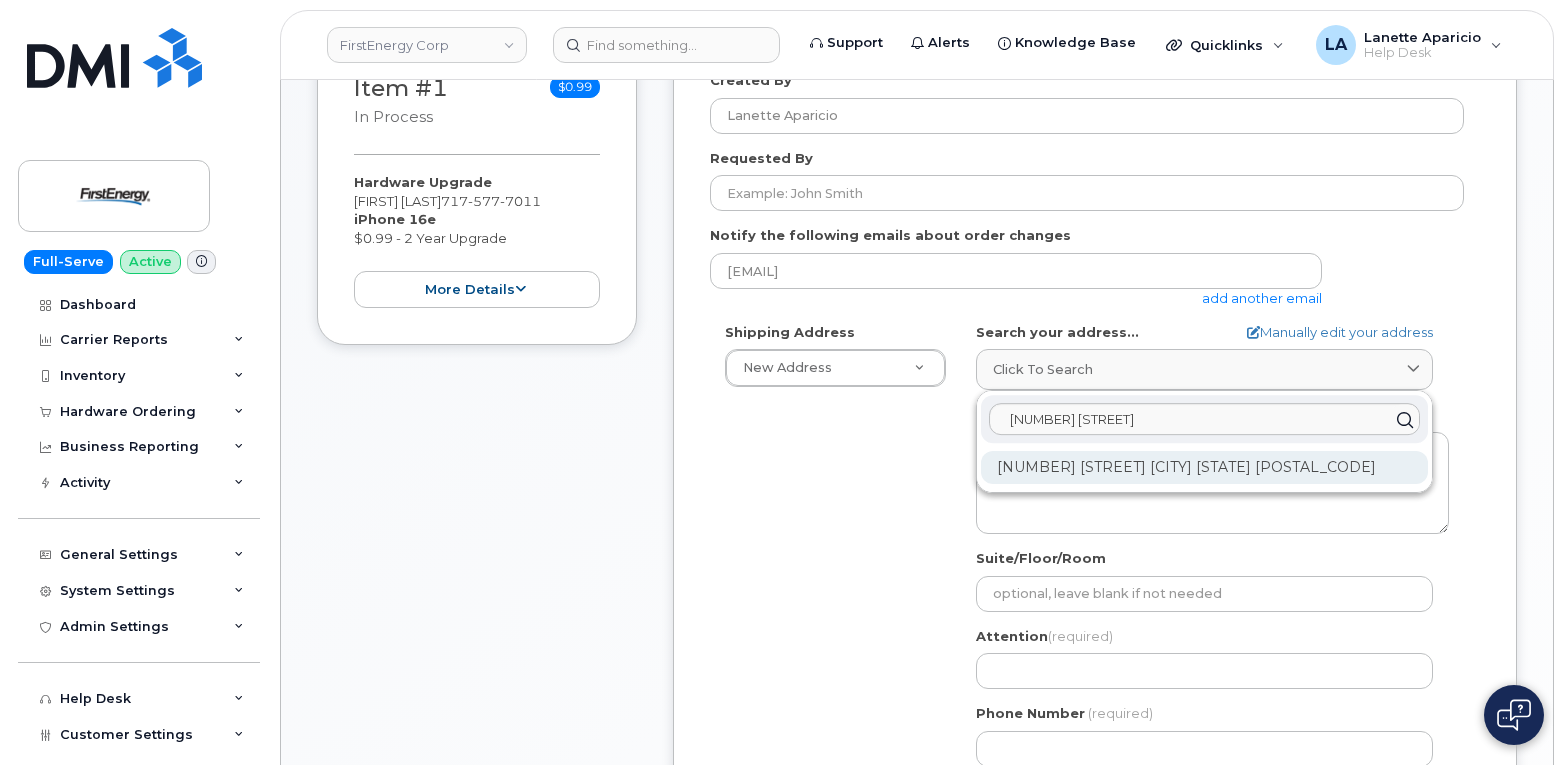 click on "11 Barnhart Dr Hanover PA 17331-9589" 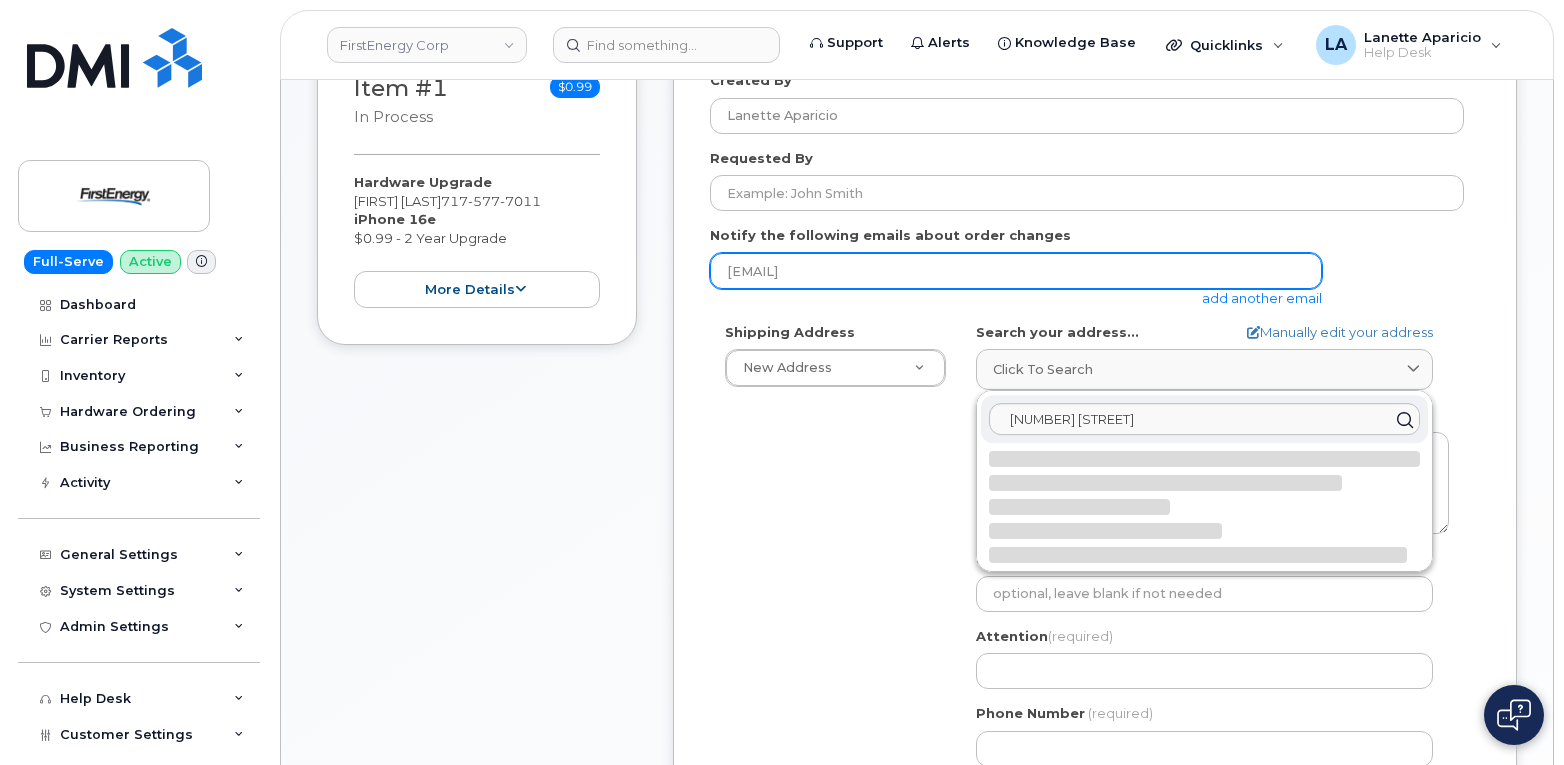 select 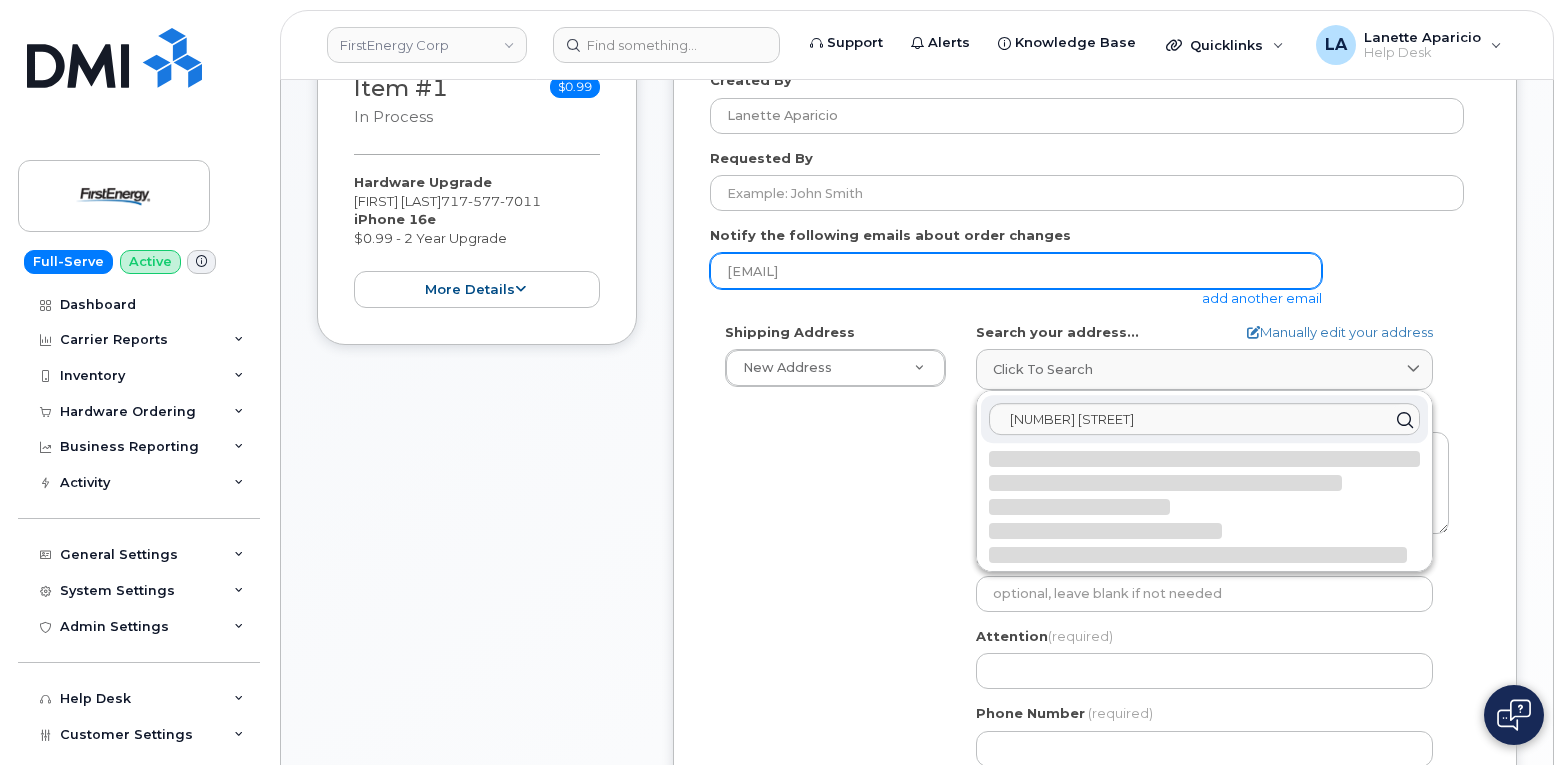 type on "11 Barnhart Dr
HANOVER PA 17331-9589
UNITED STATES" 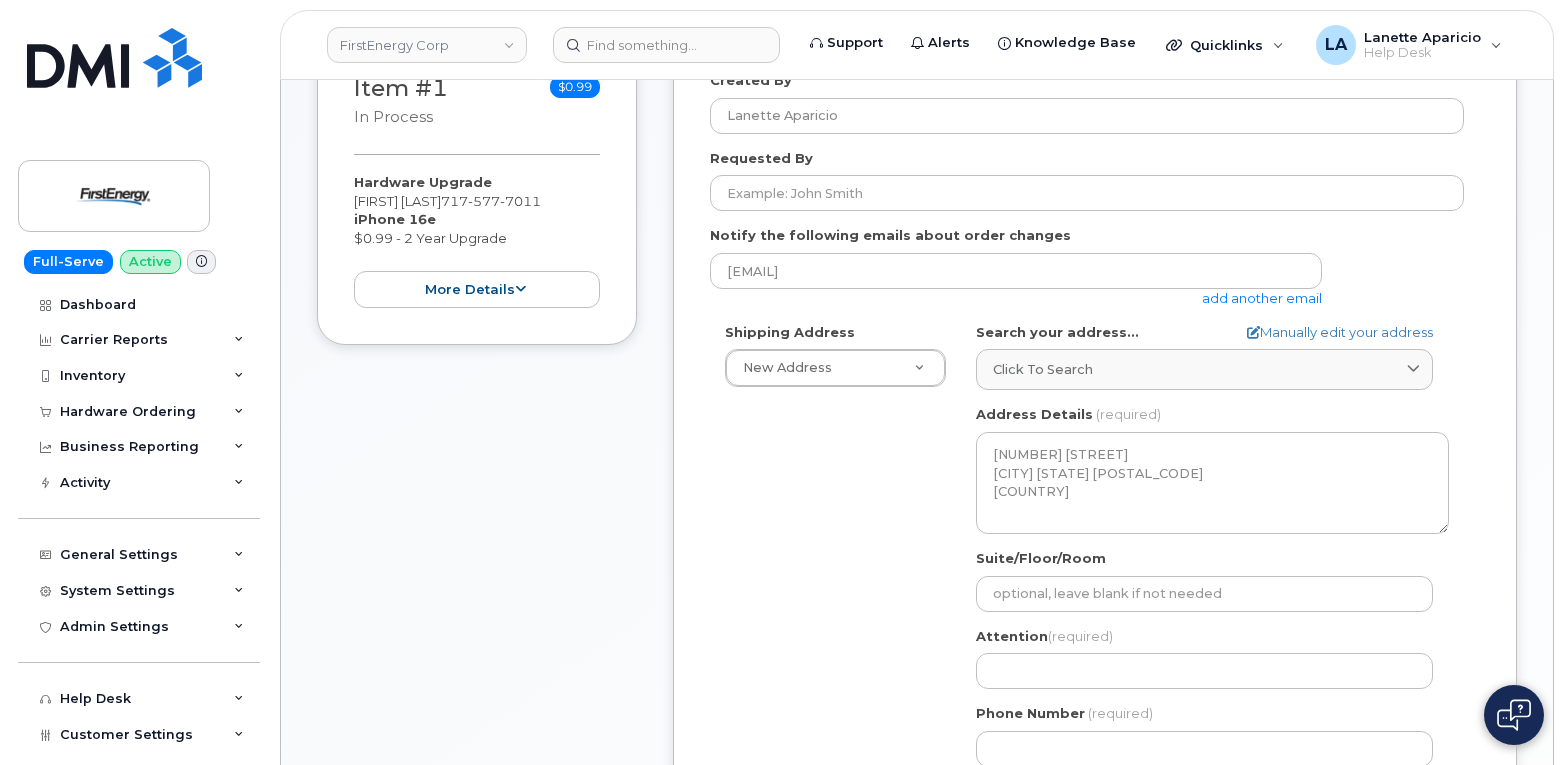 drag, startPoint x: 480, startPoint y: 197, endPoint x: 355, endPoint y: 199, distance: 125.016 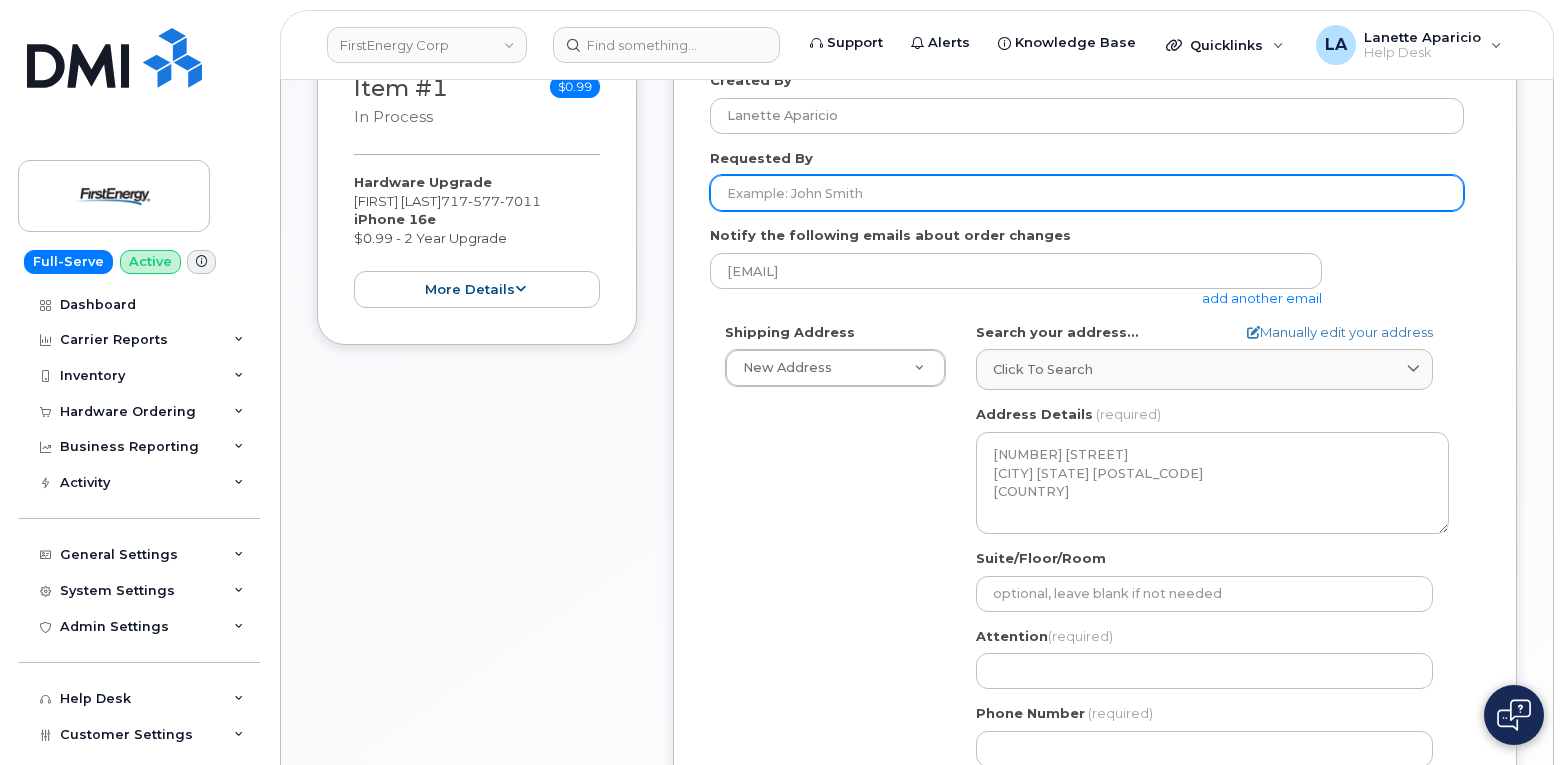 click on "Requested By" 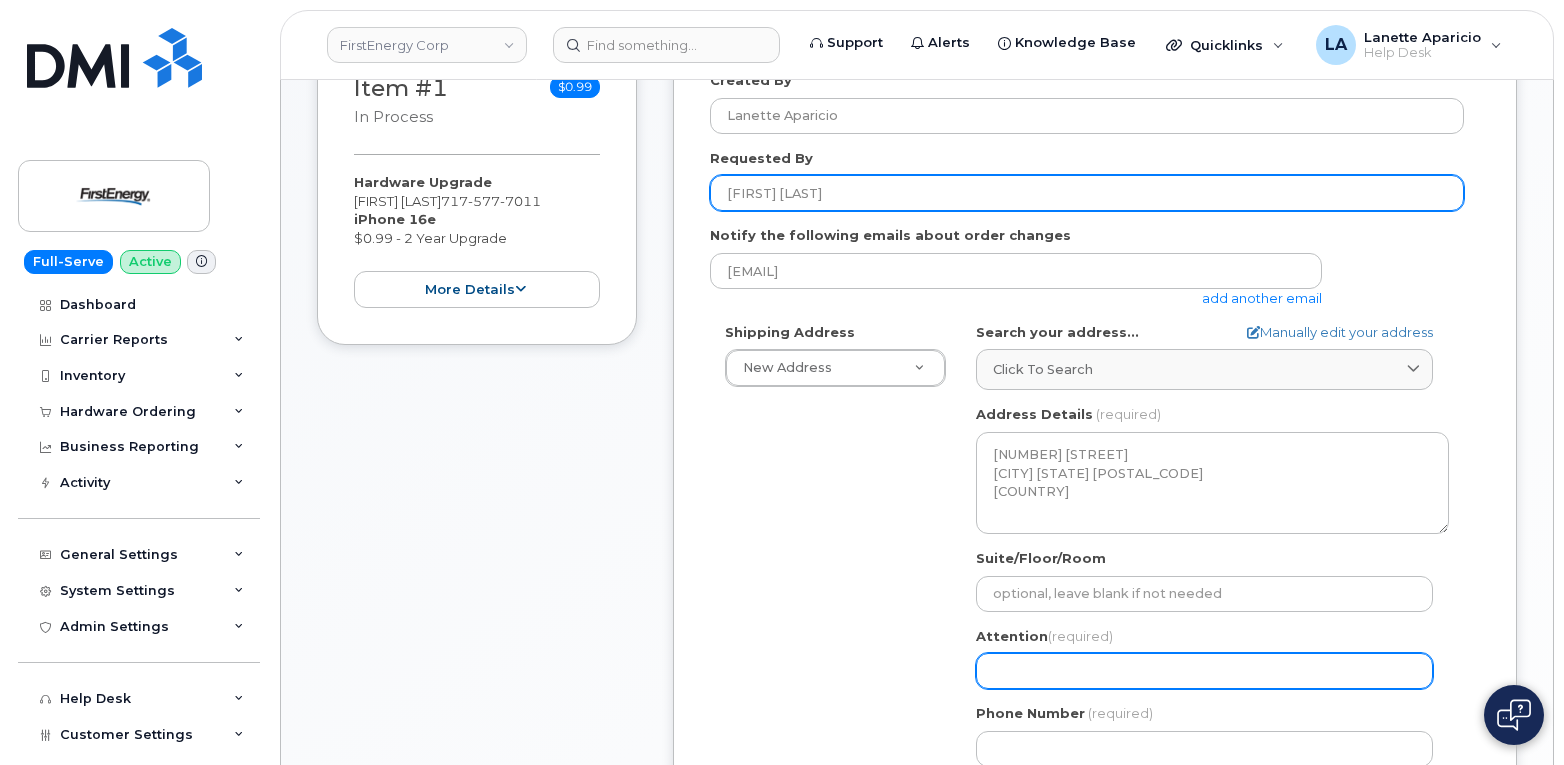 type on "STACY A GAUTSCH" 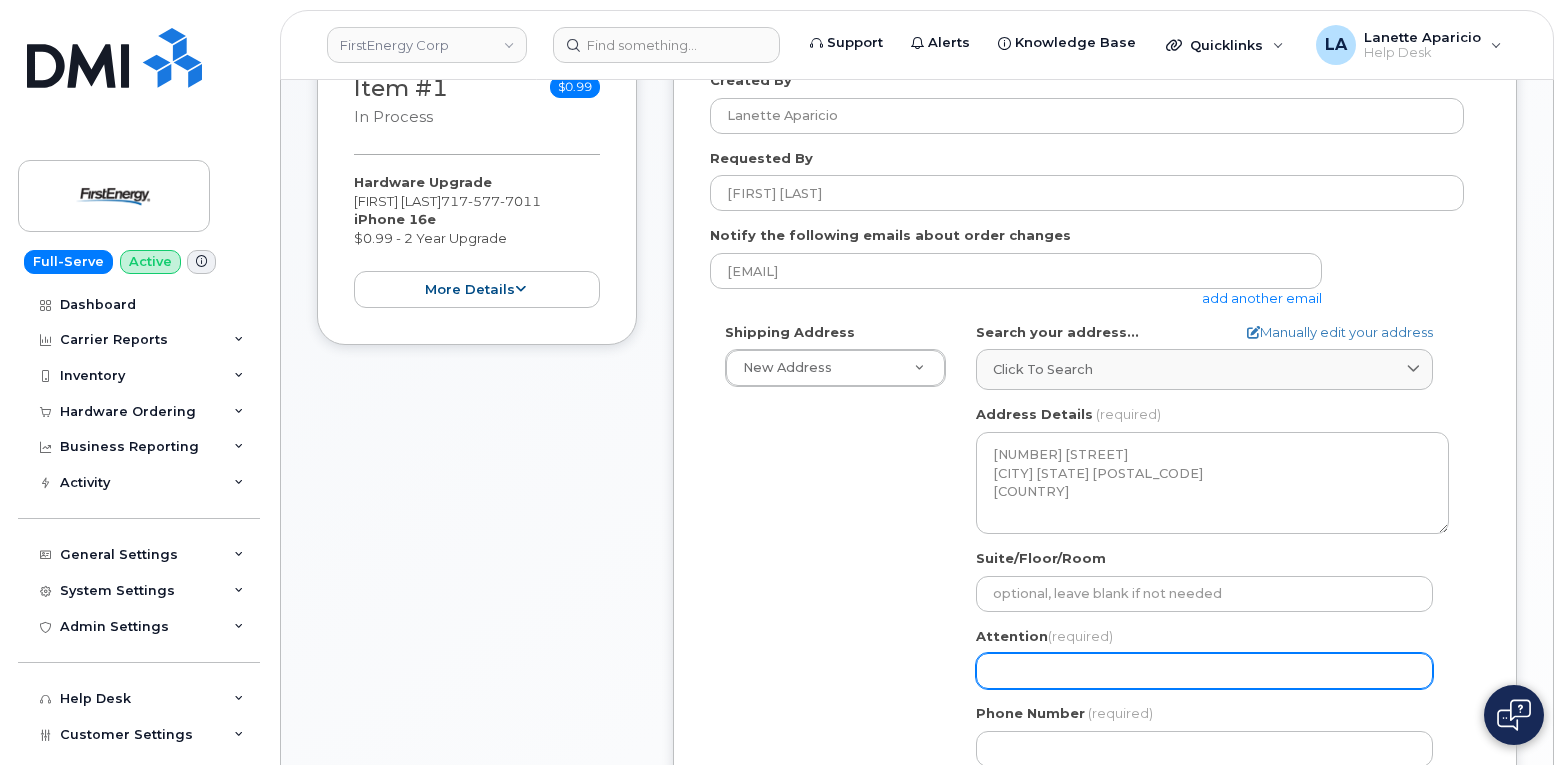 click on "Attention
(required)" 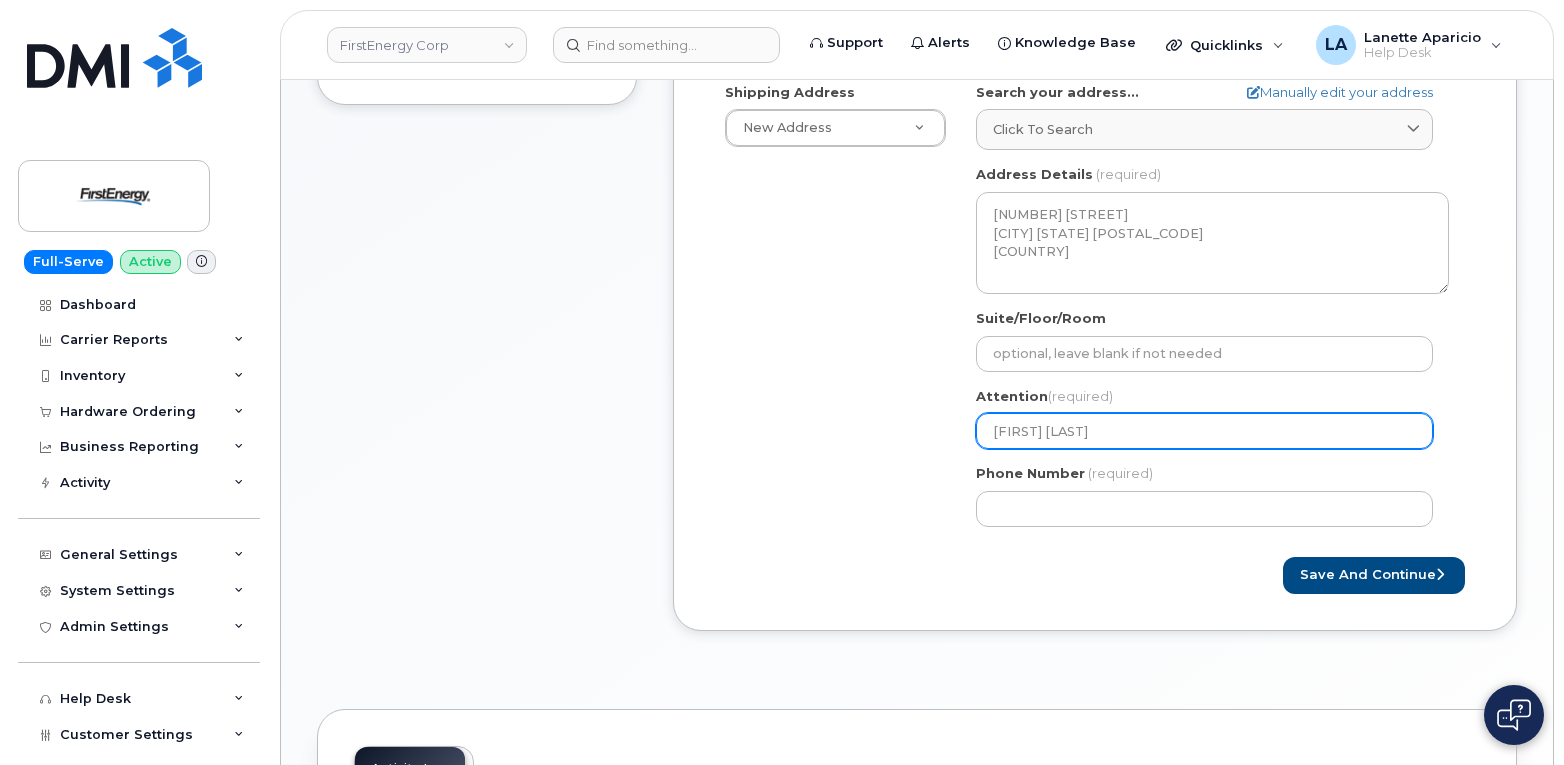 scroll, scrollTop: 610, scrollLeft: 0, axis: vertical 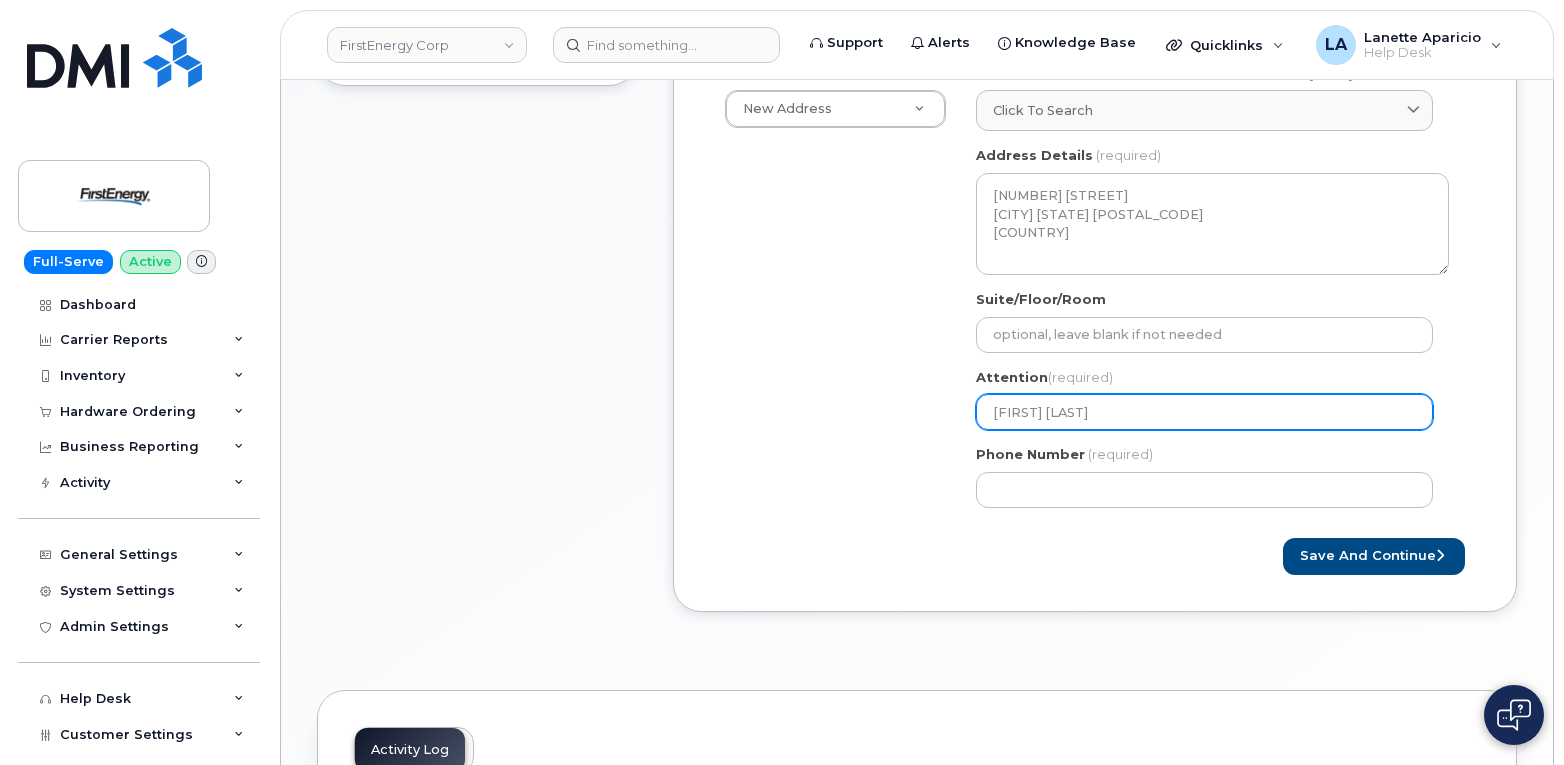 type on "STACY A GAUTSCH" 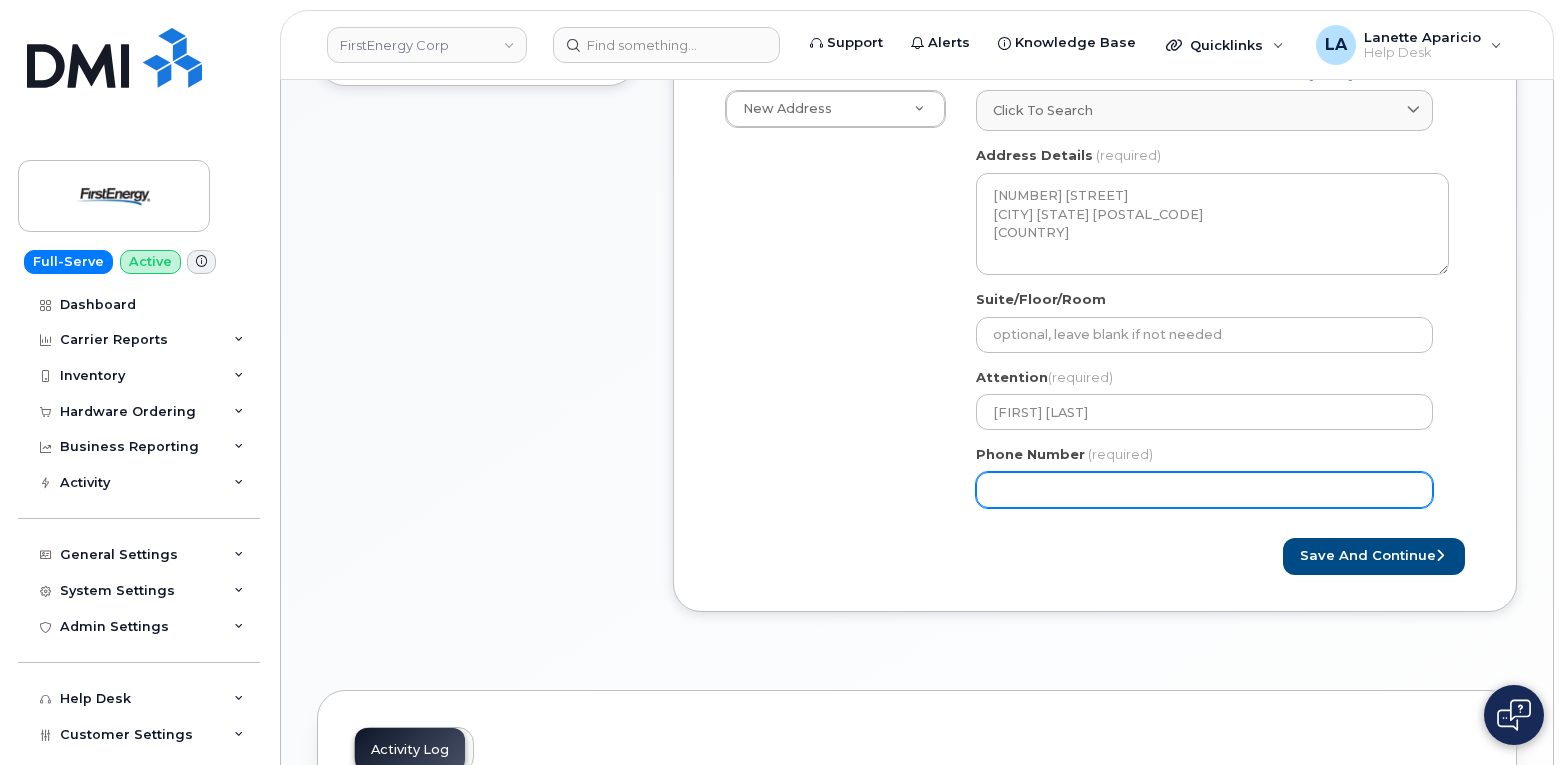 click on "Phone Number" 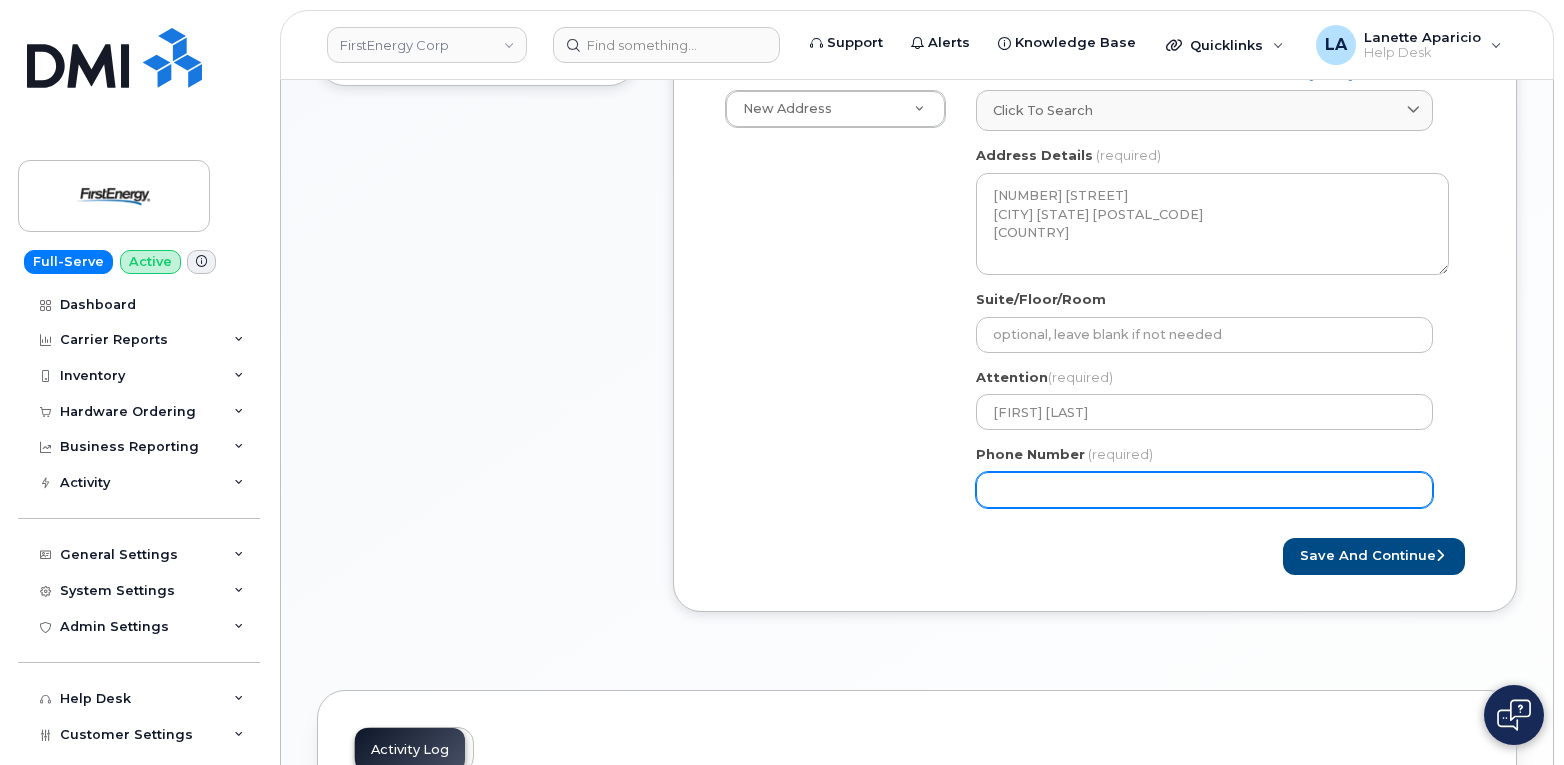 type on "7175777011" 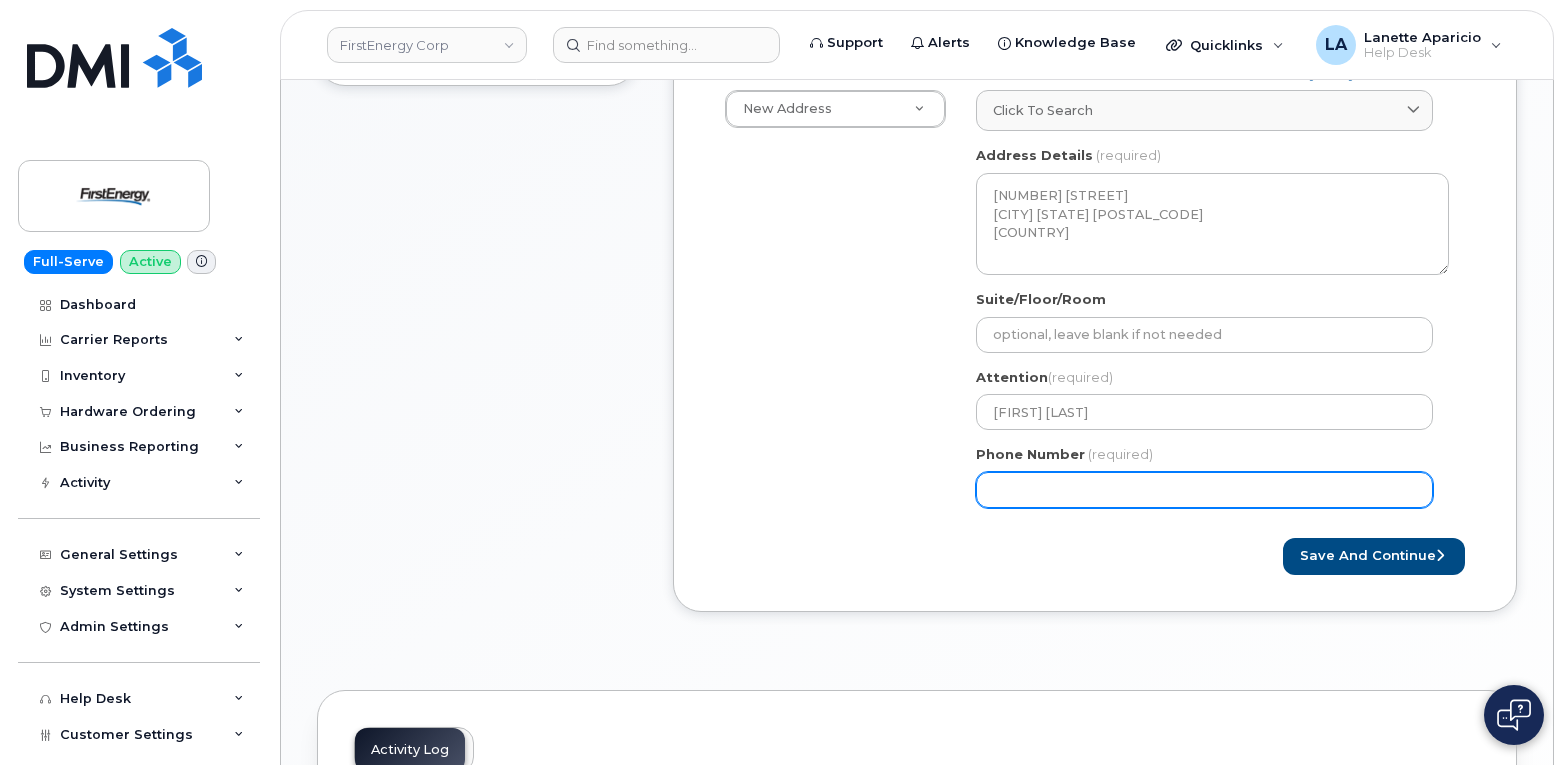 click on "Shipping Address
New Address                                     New Address 3601 Ridge Rd 543 Lake Rd 14 N Shue String Ln 1910 W Market St 4295 E 146th St
PA
Hanover
Search your address...
Manually edit your address
Click to search 11 Barnhart Dr No available options
Address Line
(required)
Lookup your address
11 Barnhart Dr
State
(required)
Alabama
Alaska
American Samoa
Arizona
Arkansas
California
Colorado
Connecticut
Delaware
District of Columbia
Florida
Georgia
Guam
Hawaii
Idaho
Illinois
Indiana
Iowa
Kansas
Kentucky
Louisiana
Maine
Maryland
Massachusetts
Michigan
Minnesota
Mississippi
Missouri
Montana
Nebraska
Nevada
New Hampshire
New Jersey
New Mexico
New York
North Carolina
North Dakota
Ohio
Oklahoma
Oregon
Pennsylvania
Puerto Rico
Rhode Island
South Carolina
South Dakota
Tennessee
Texas
Utah
Vermont
Virginia
Virgin Islands" 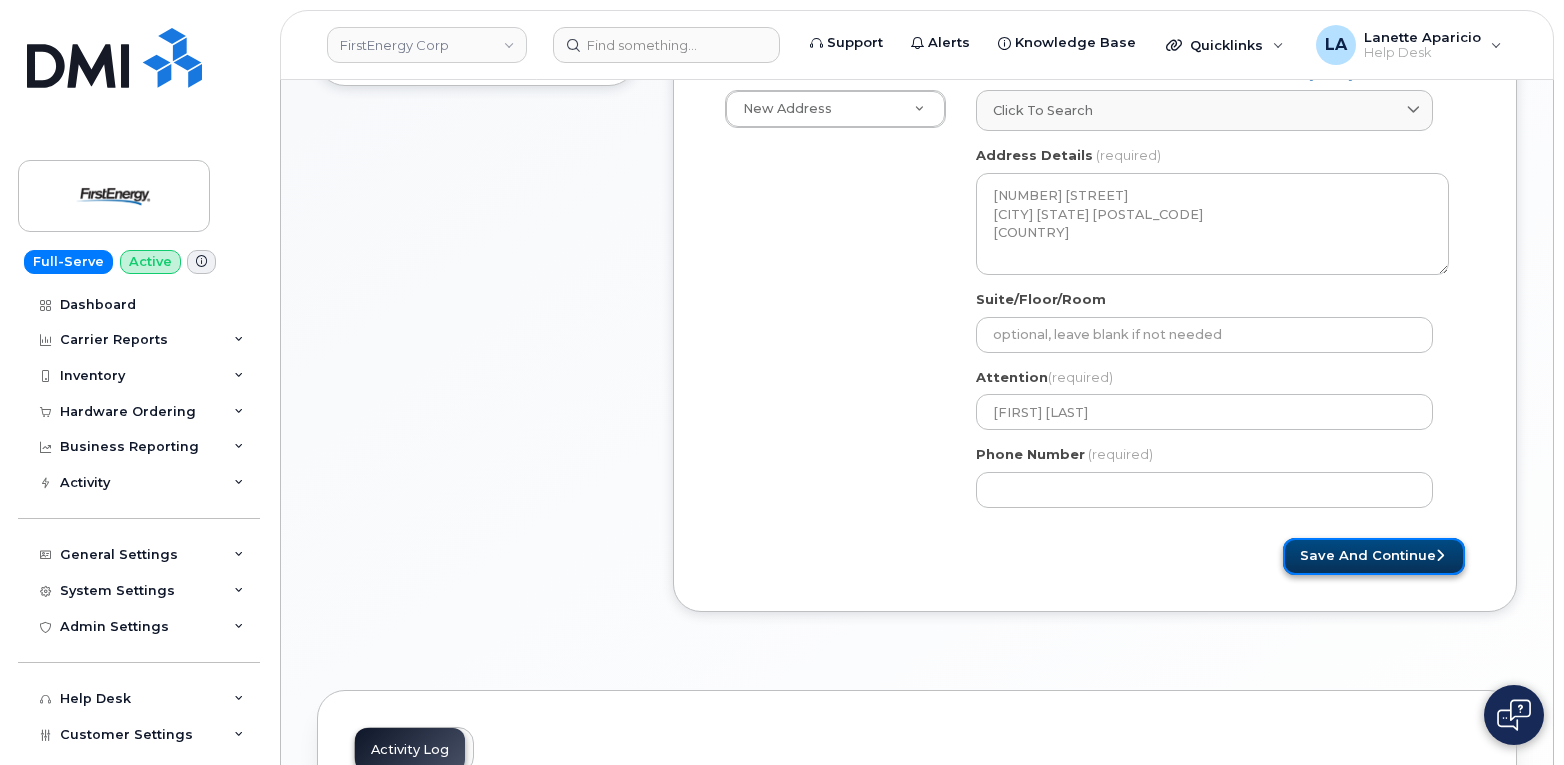 click on "Save and Continue" 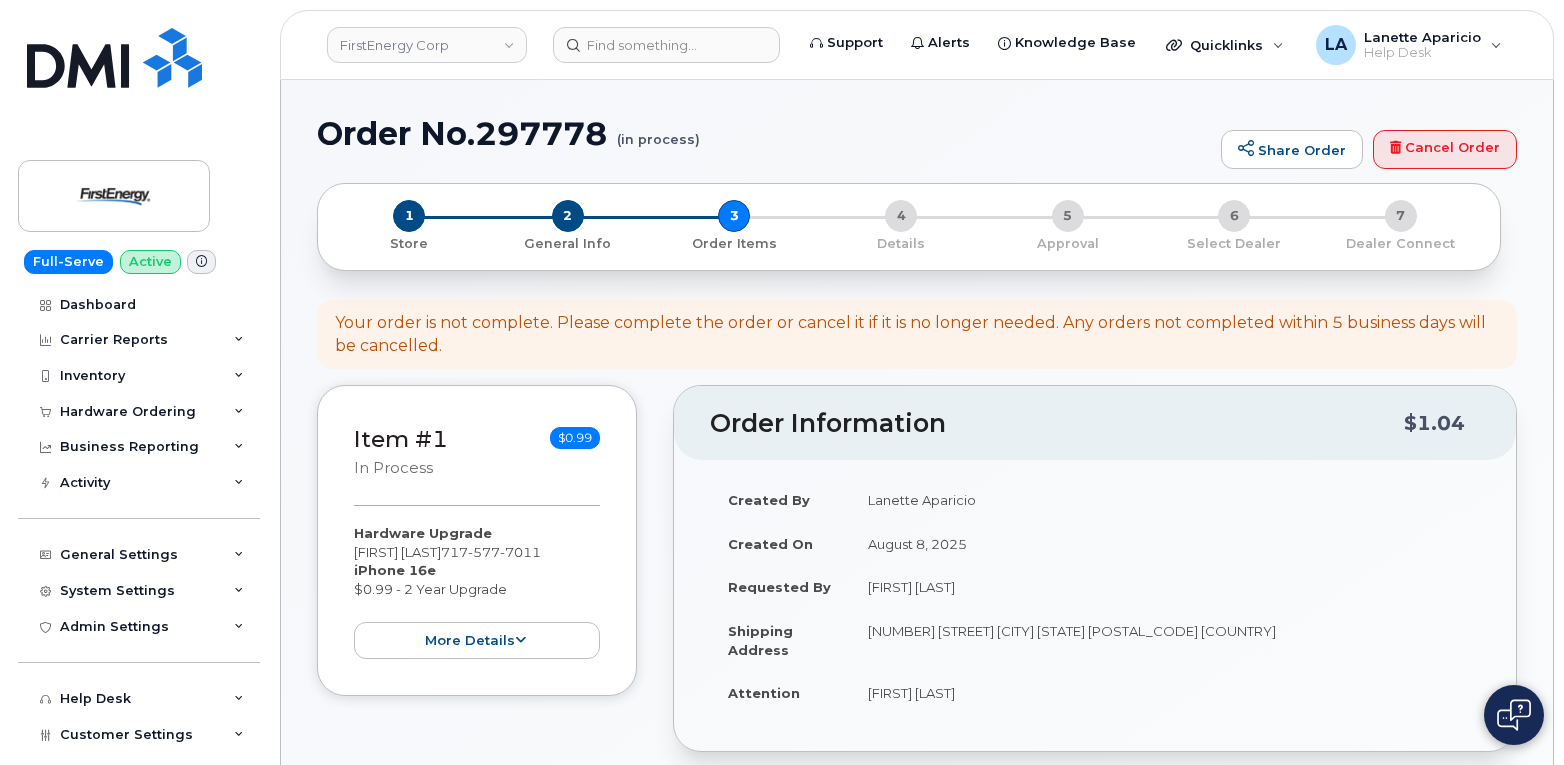 scroll, scrollTop: 0, scrollLeft: 0, axis: both 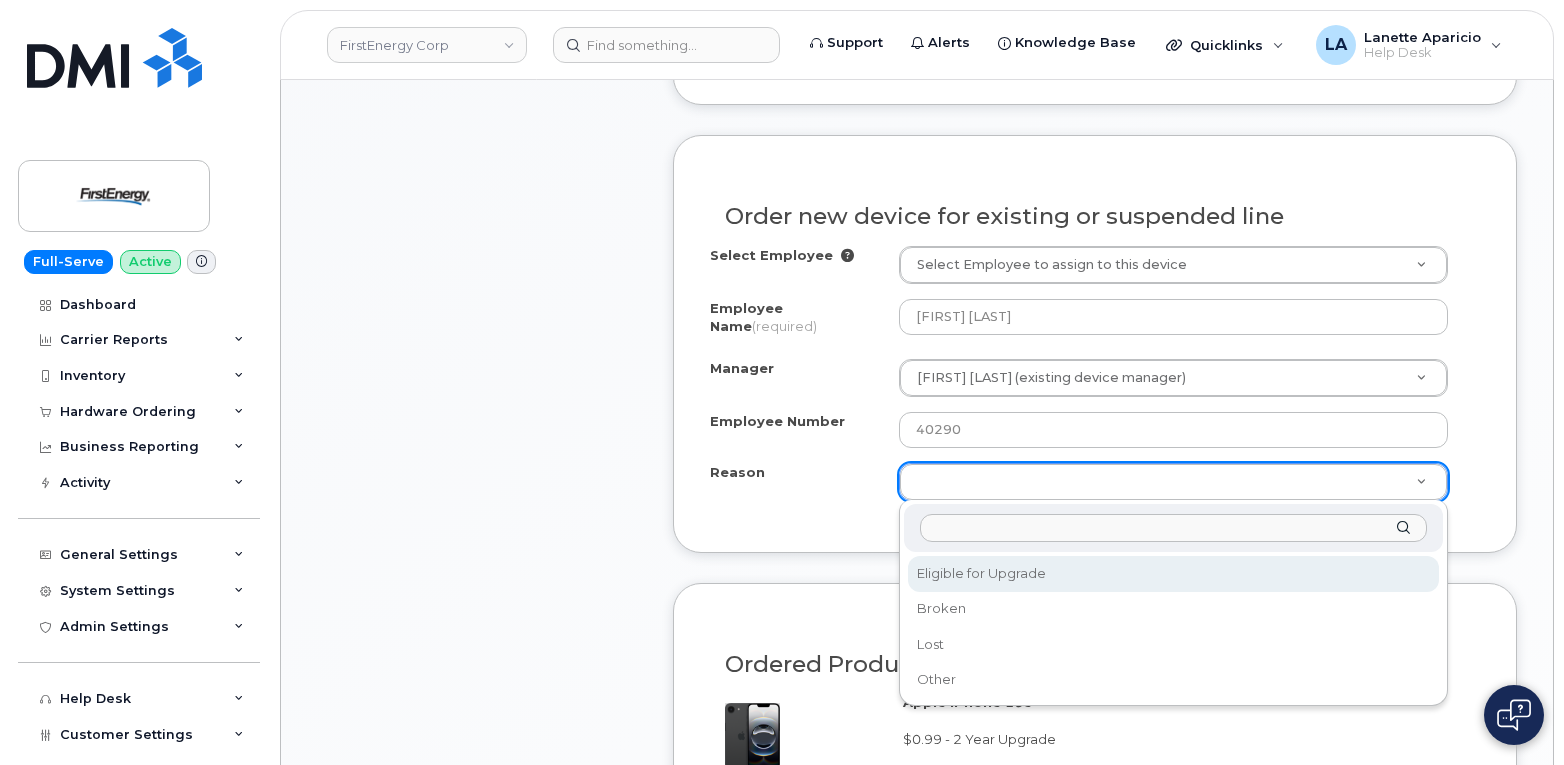 select on "eligible_for_upgrade" 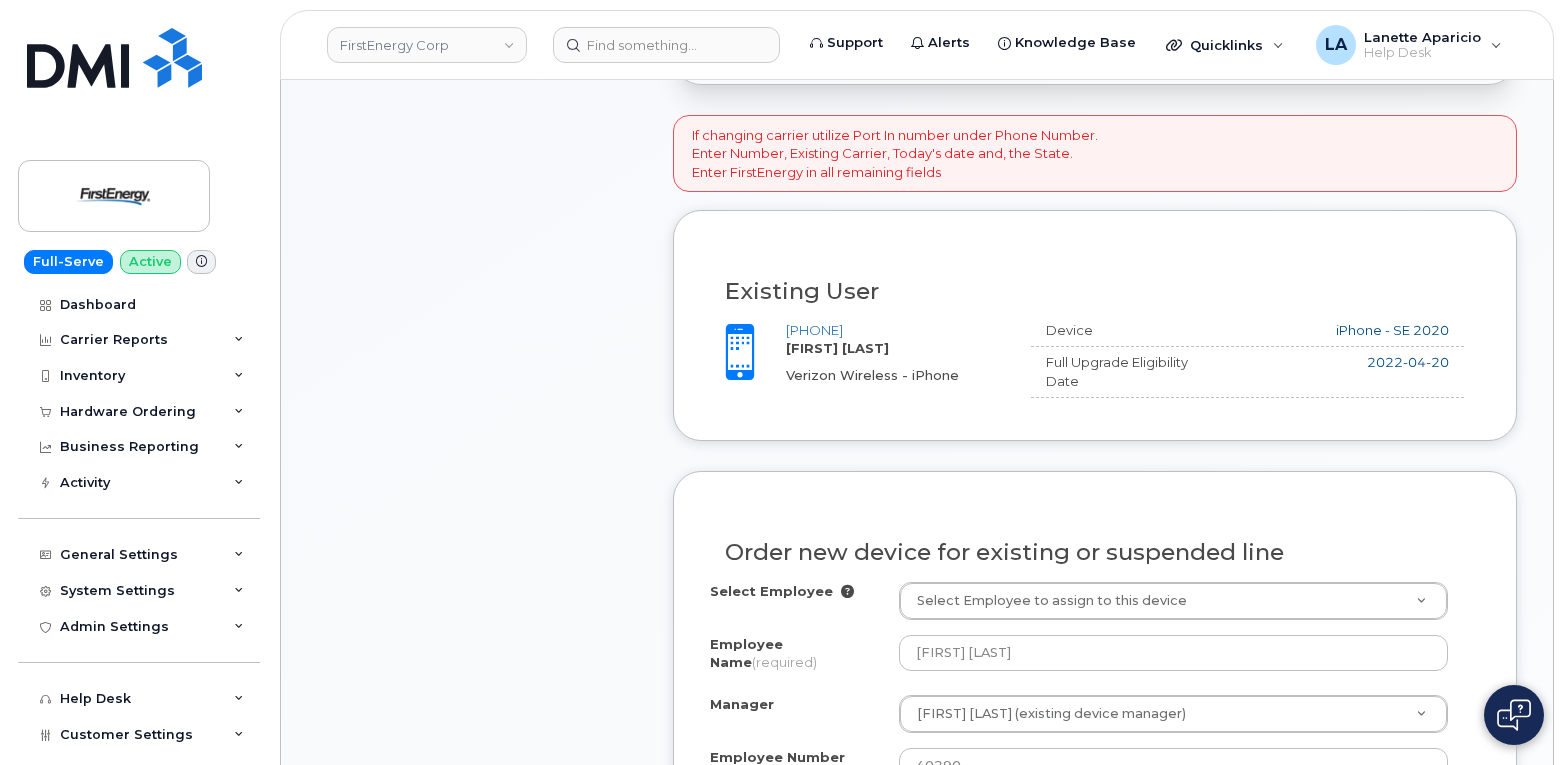 scroll, scrollTop: 630, scrollLeft: 0, axis: vertical 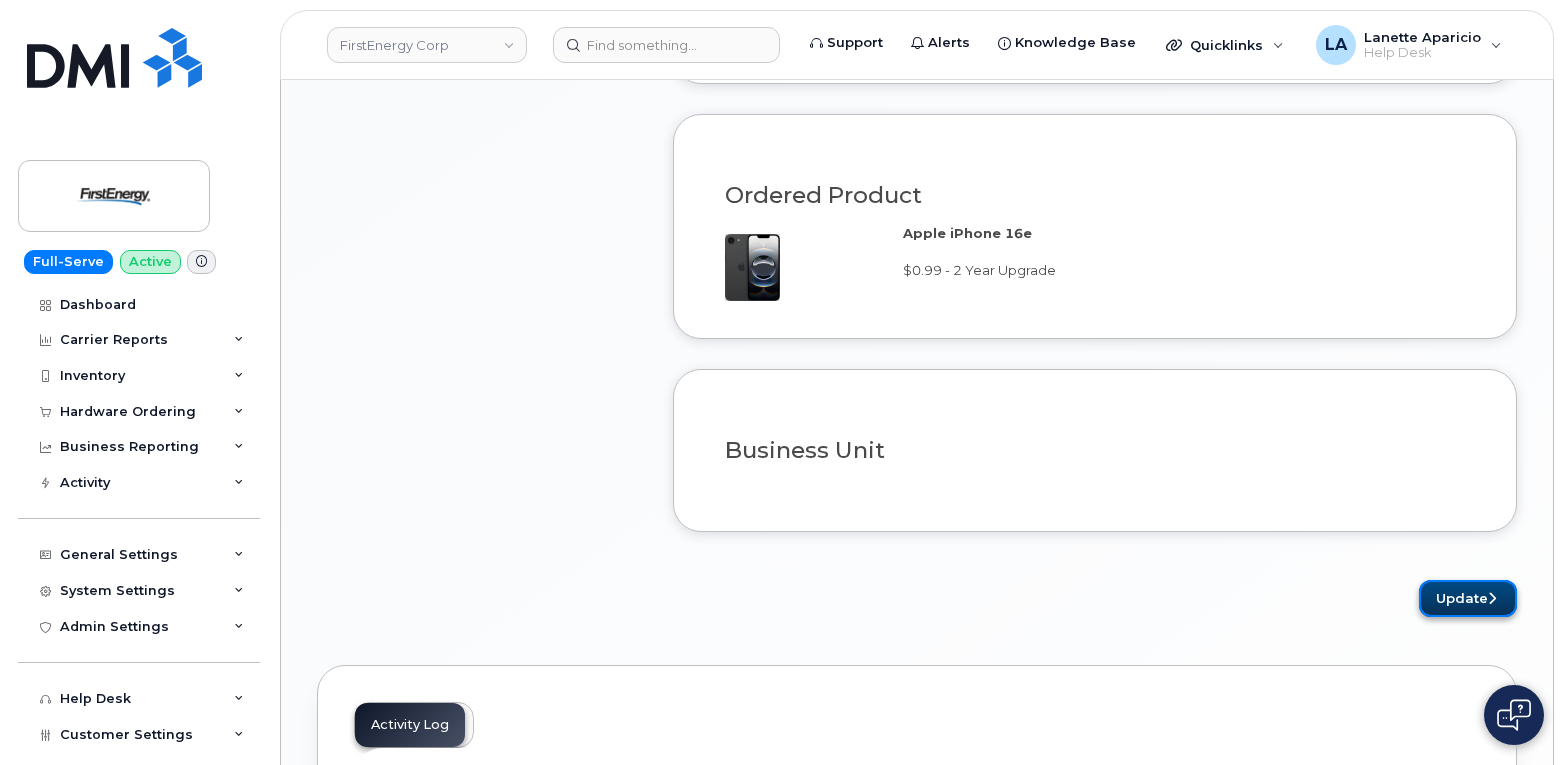 click on "Update" 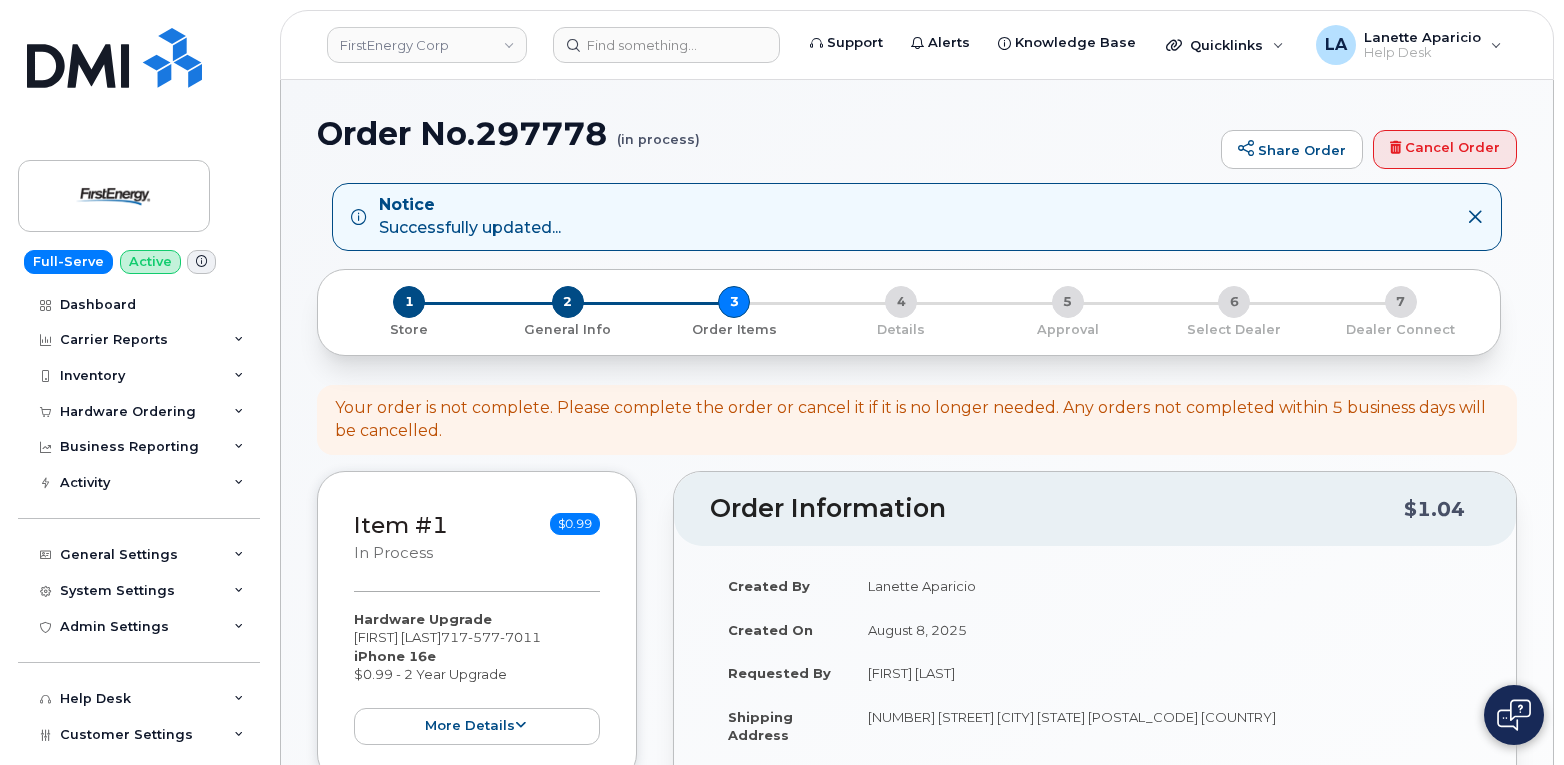 scroll, scrollTop: 0, scrollLeft: 0, axis: both 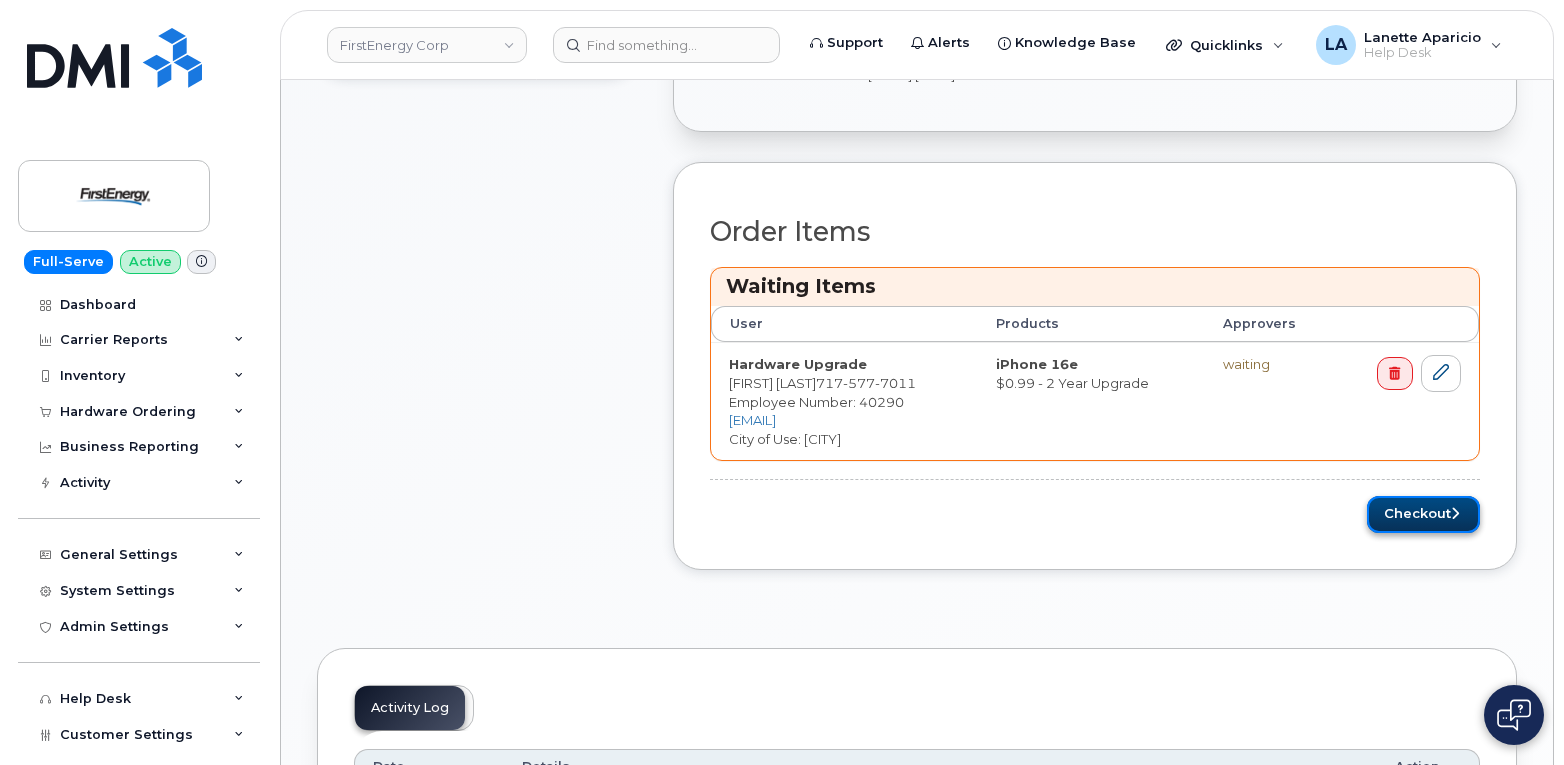 click on "Checkout" 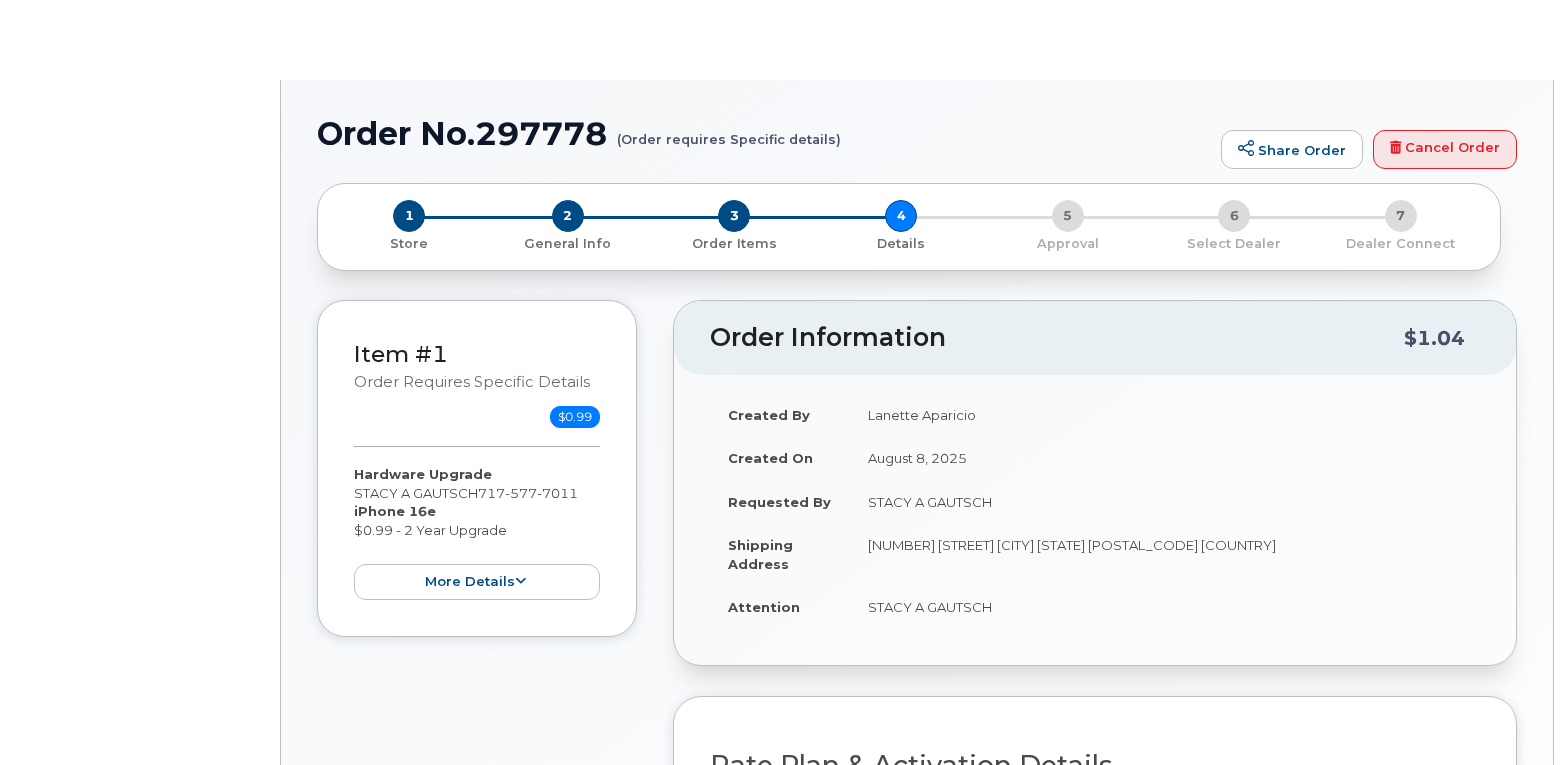 scroll, scrollTop: 0, scrollLeft: 0, axis: both 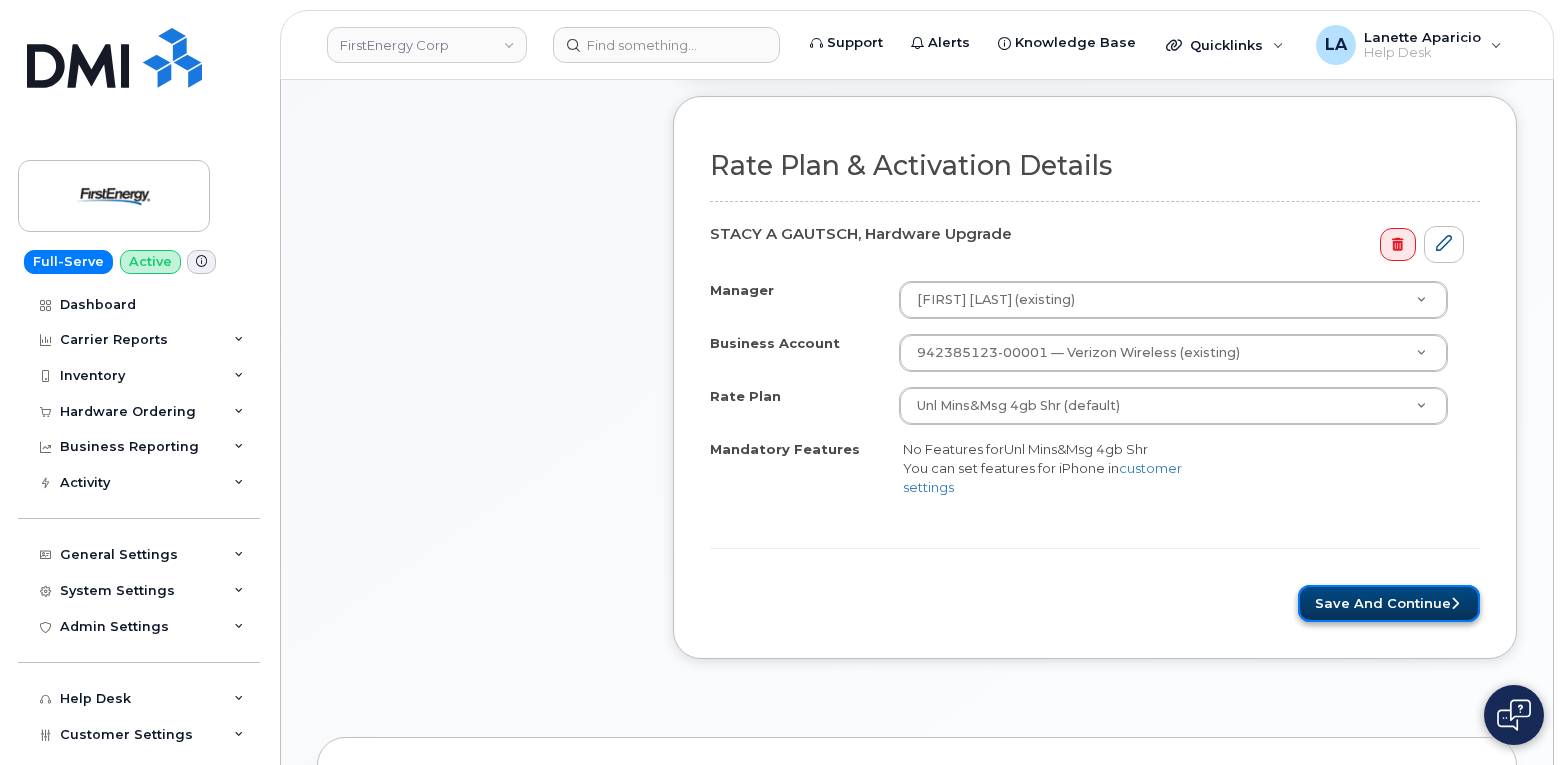 click on "Save and Continue" 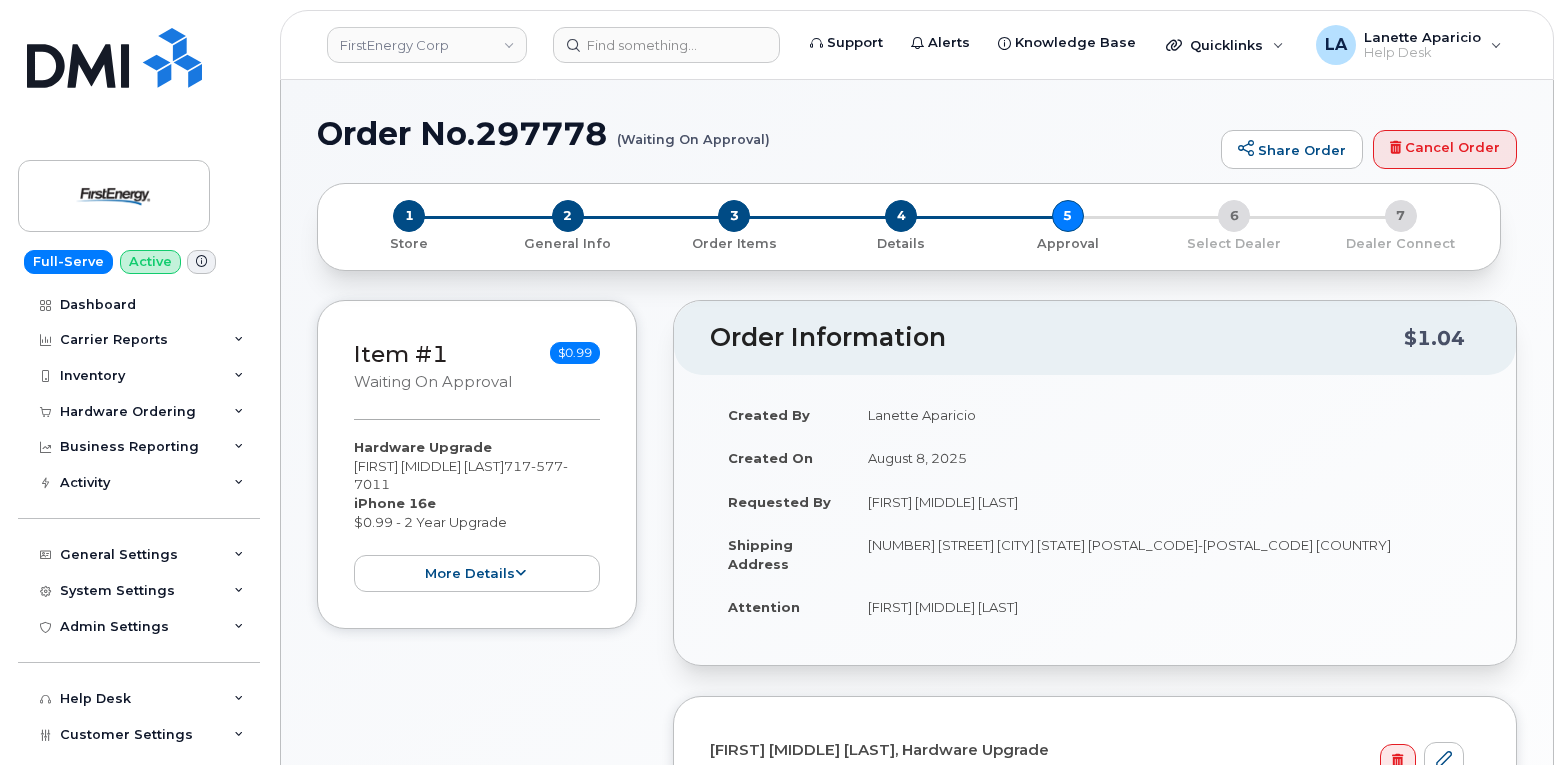 scroll, scrollTop: 0, scrollLeft: 0, axis: both 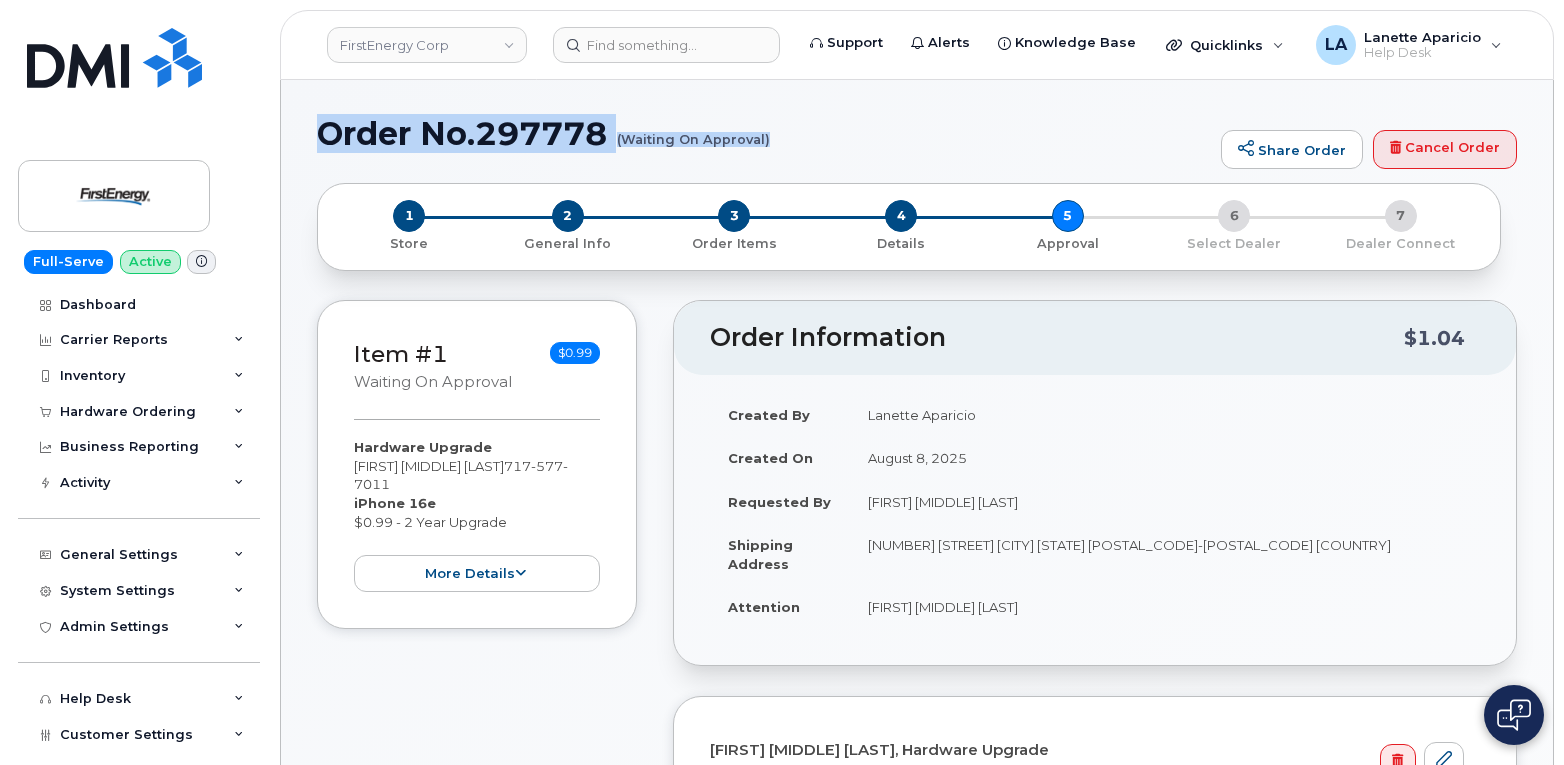 drag, startPoint x: 320, startPoint y: 131, endPoint x: 766, endPoint y: 152, distance: 446.4941 